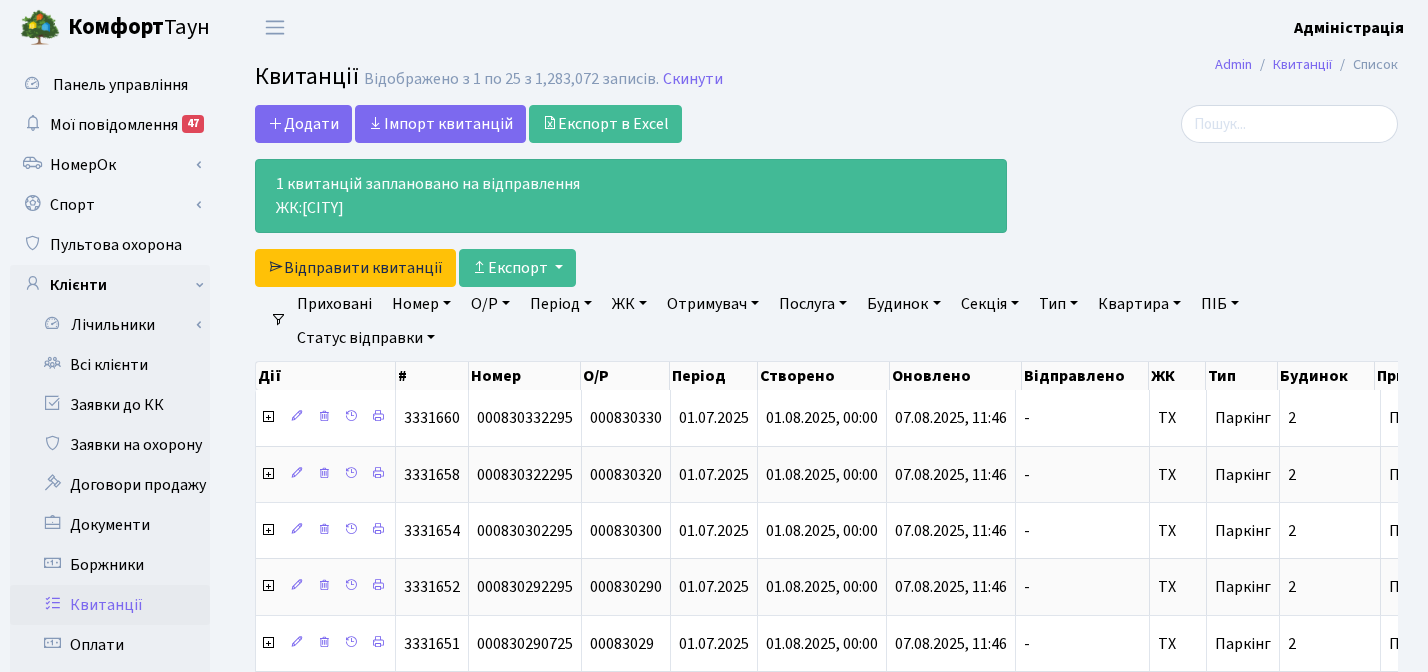 select on "25" 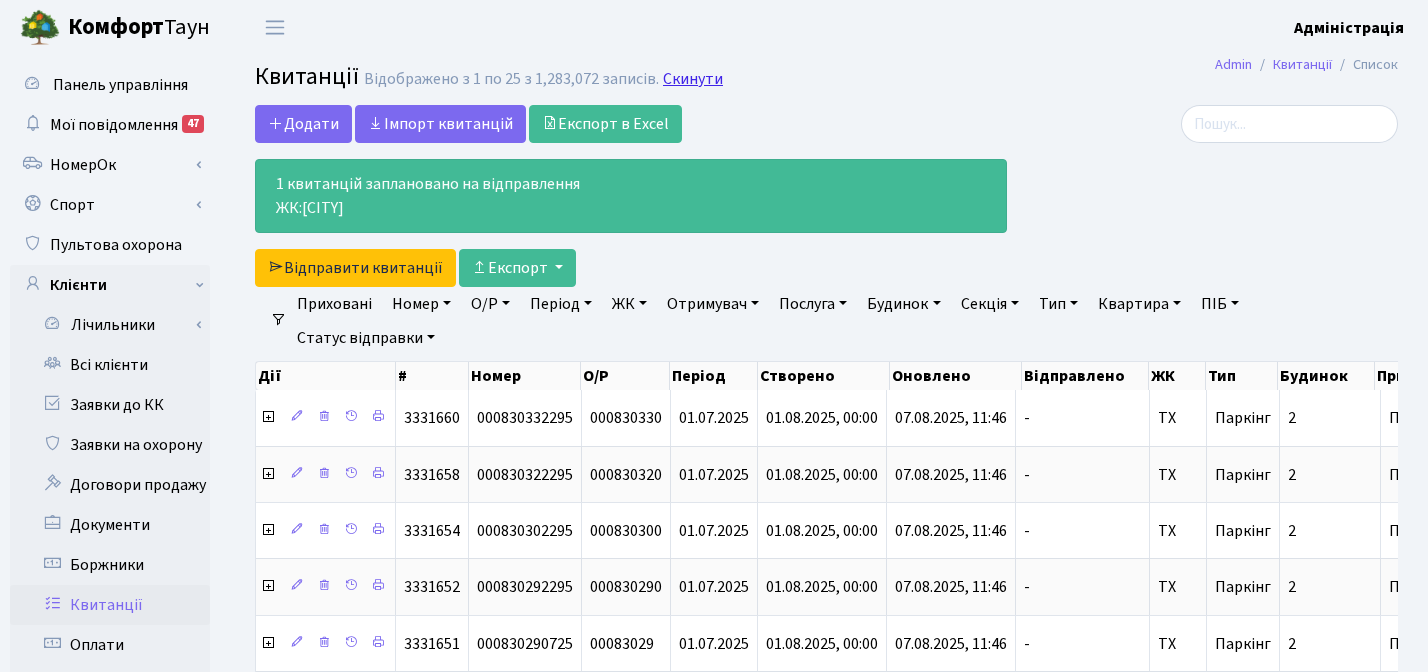 click on "Скинути" at bounding box center (693, 79) 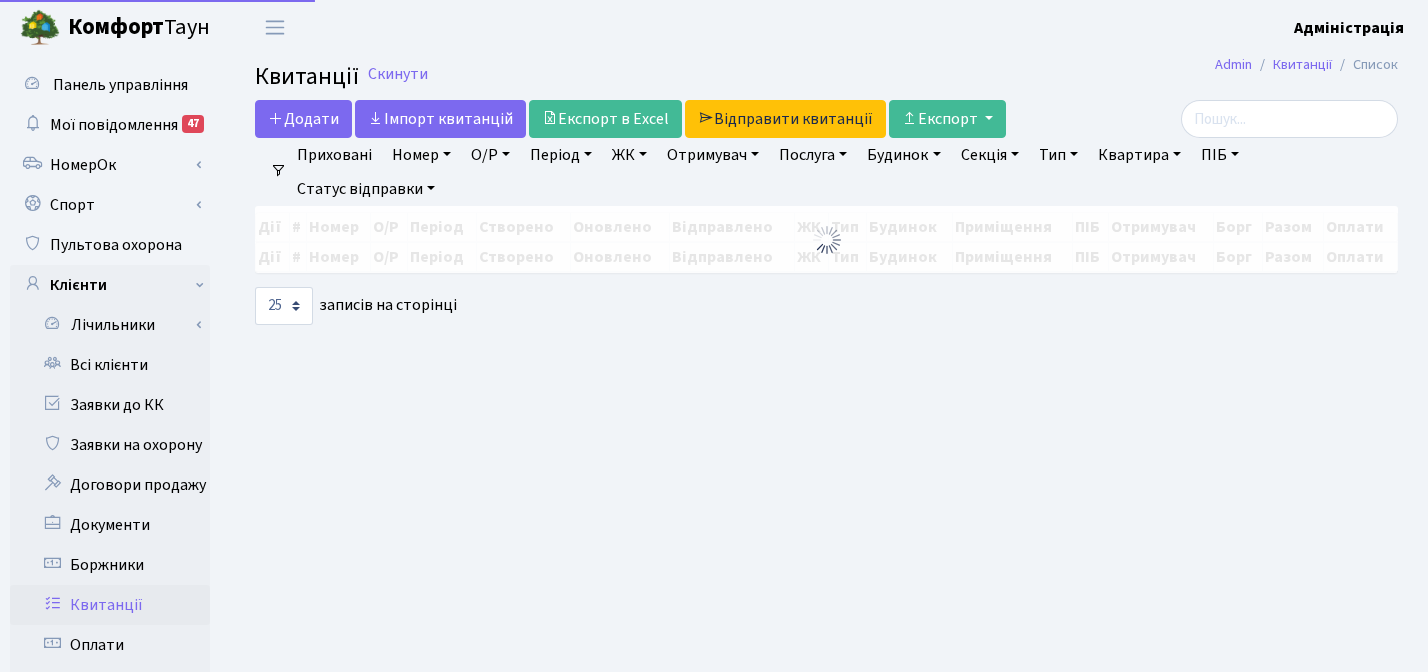 scroll, scrollTop: 0, scrollLeft: 0, axis: both 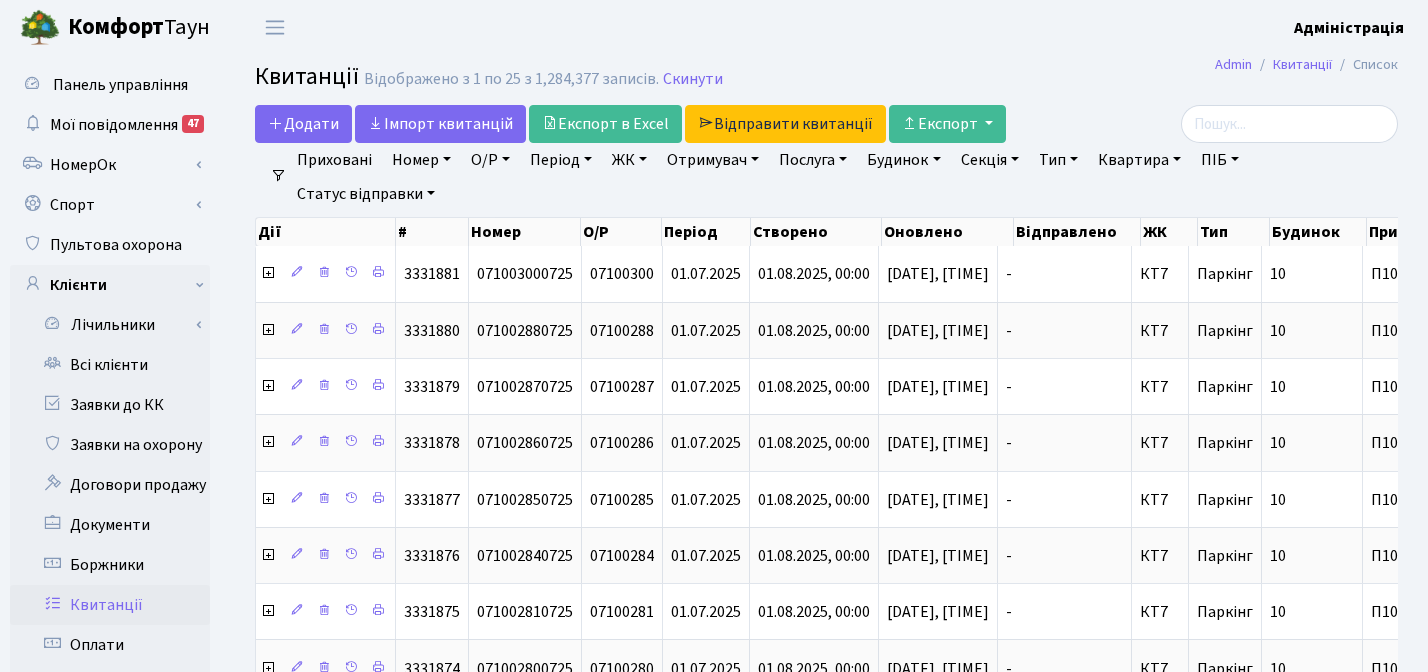 click on "Період" at bounding box center [561, 160] 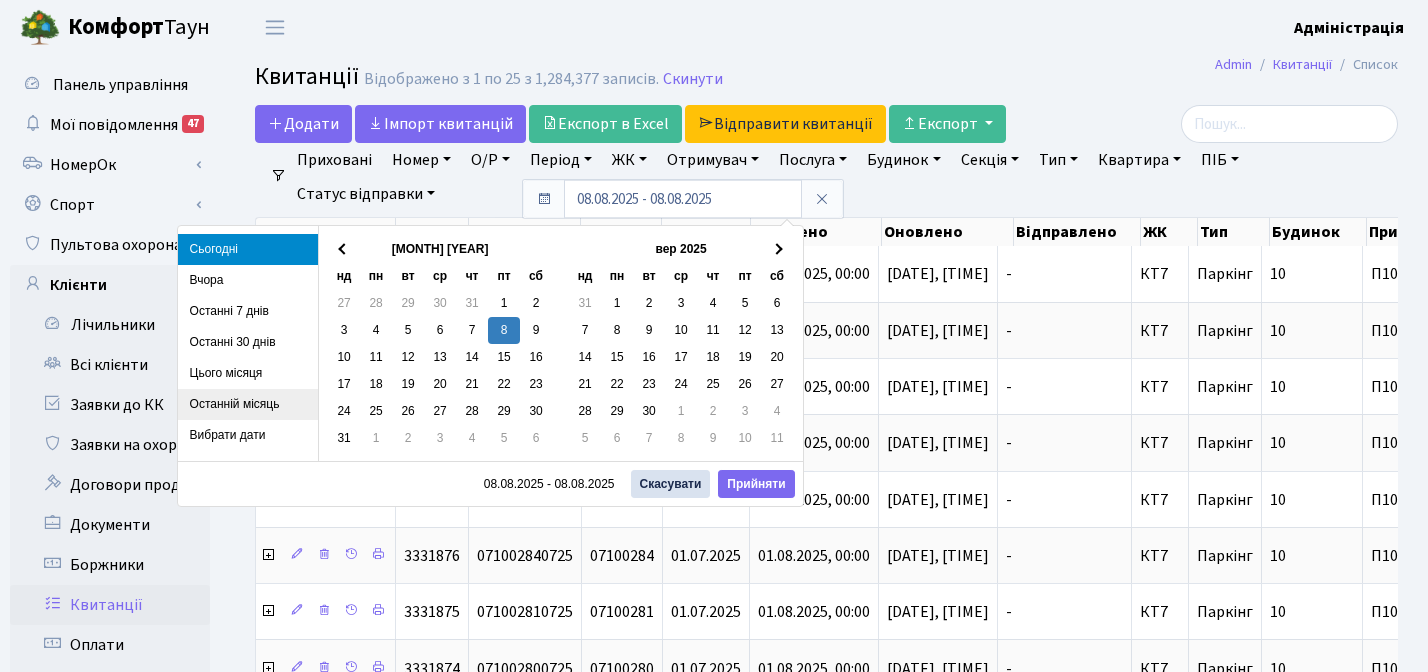 click on "Останній місяць" at bounding box center [248, 404] 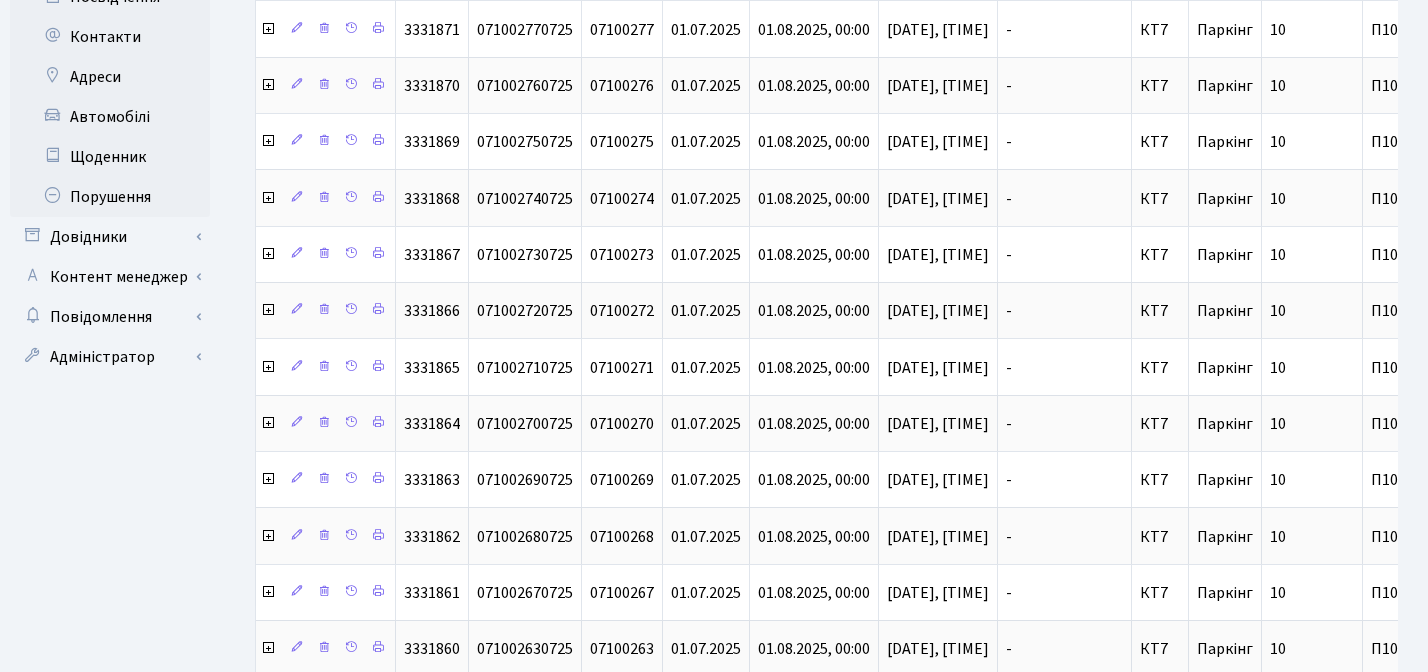 scroll, scrollTop: 1117, scrollLeft: 0, axis: vertical 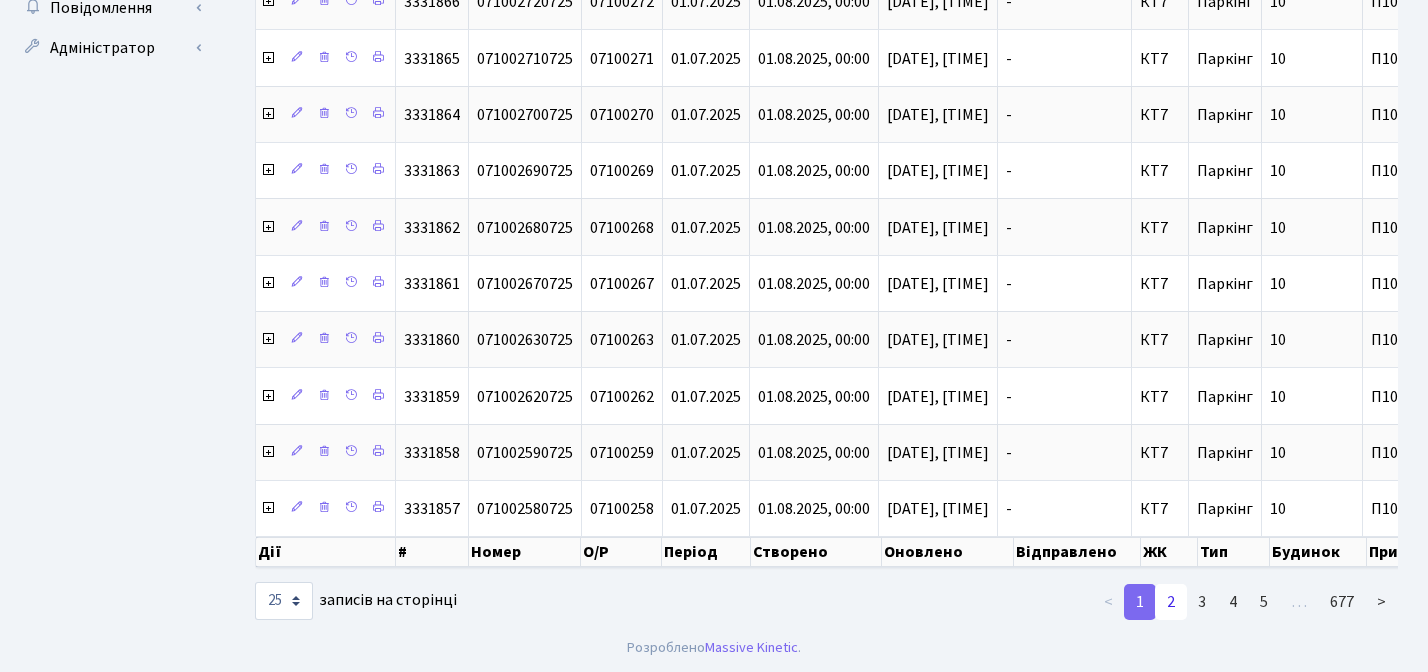 click on "2" at bounding box center [1171, 602] 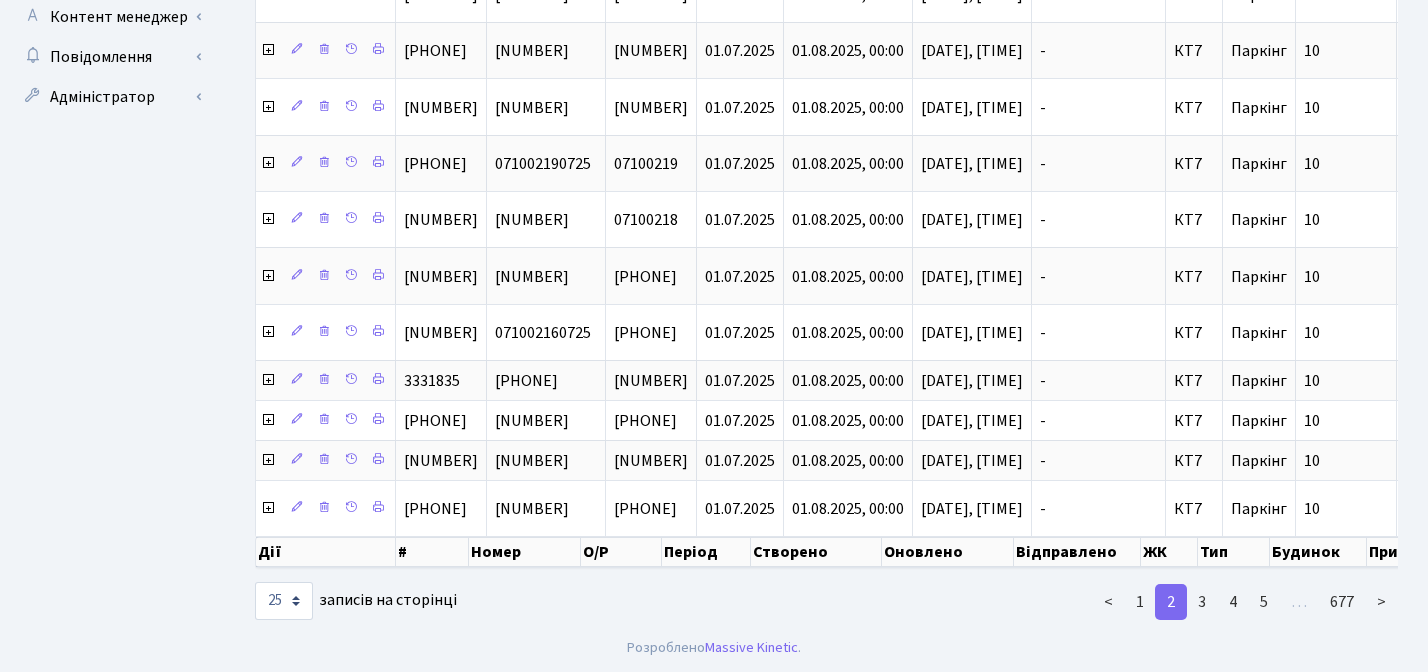 scroll, scrollTop: 1068, scrollLeft: 0, axis: vertical 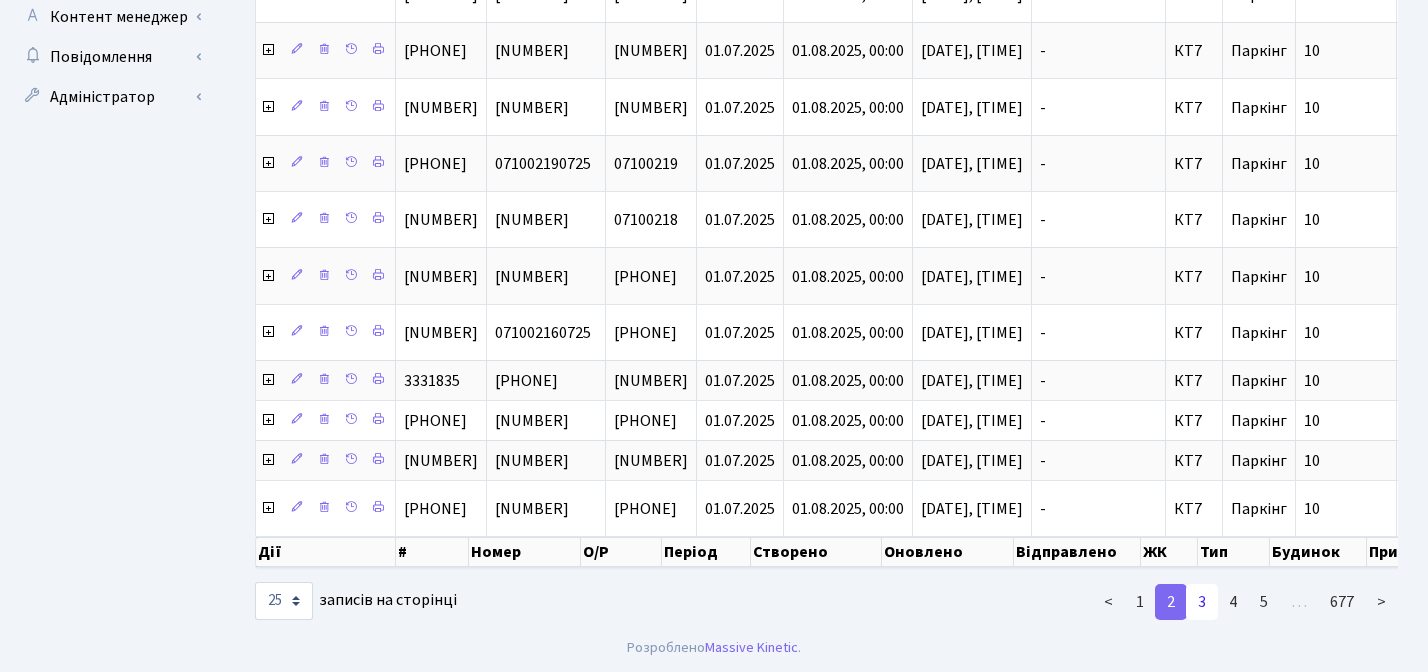 click on "3" at bounding box center [1202, 602] 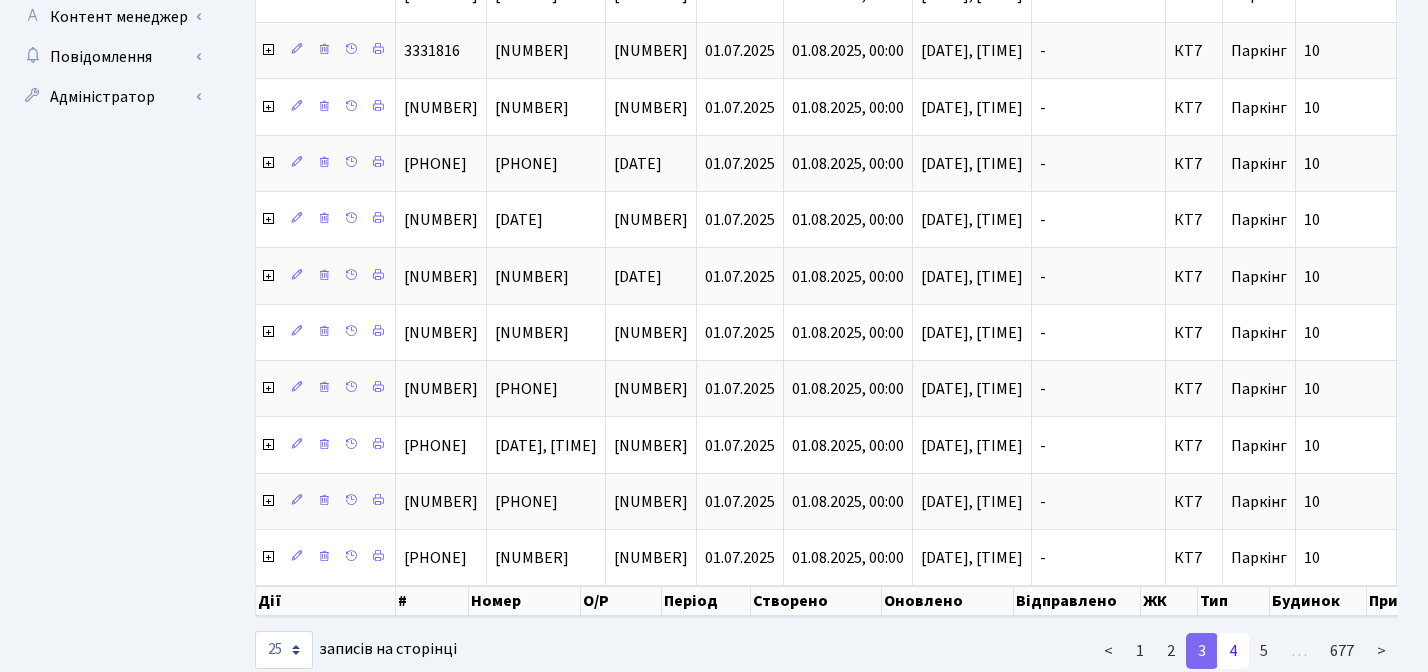 click on "4" at bounding box center (1233, 651) 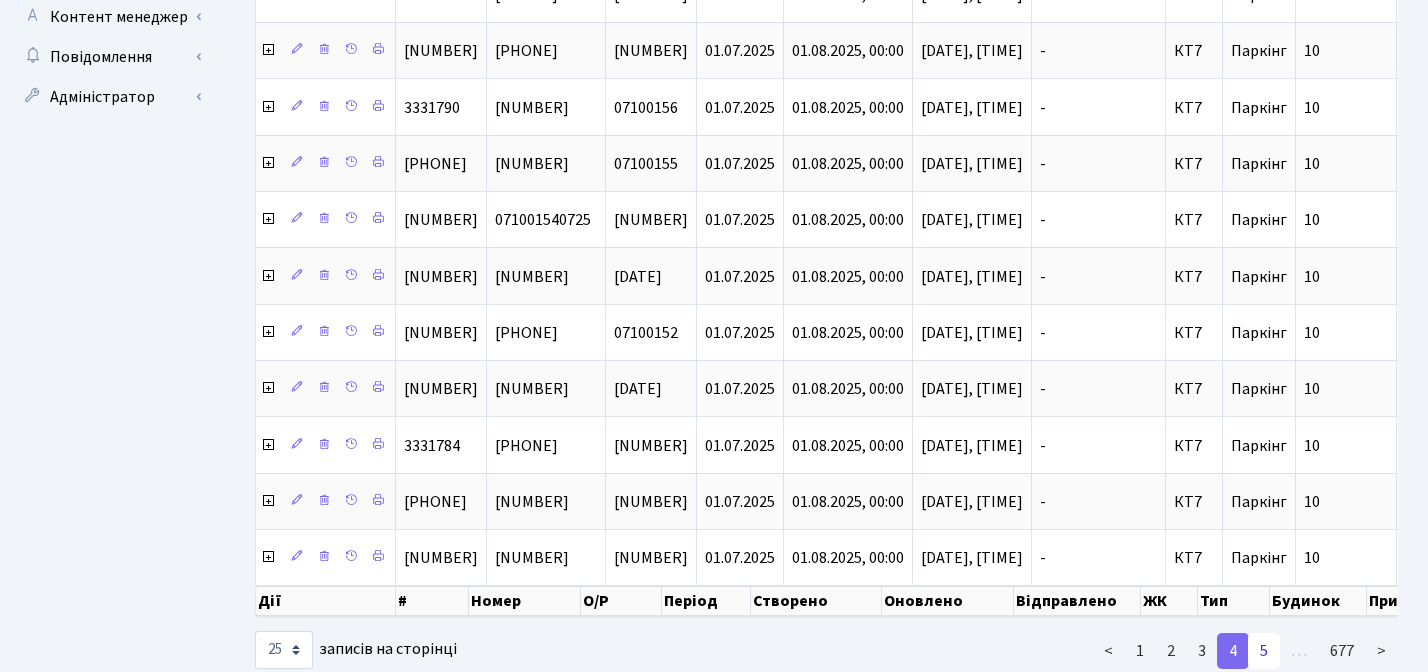click on "5" at bounding box center (1264, 651) 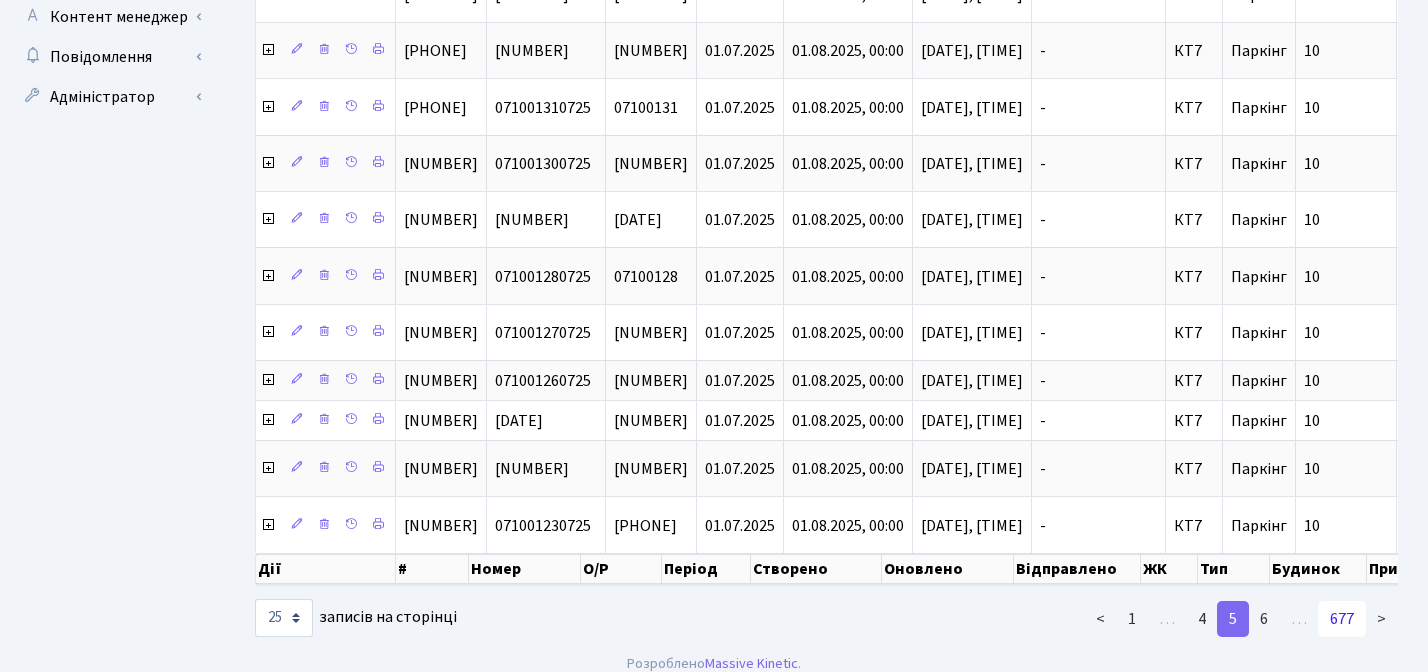 click on "677" at bounding box center [1342, 619] 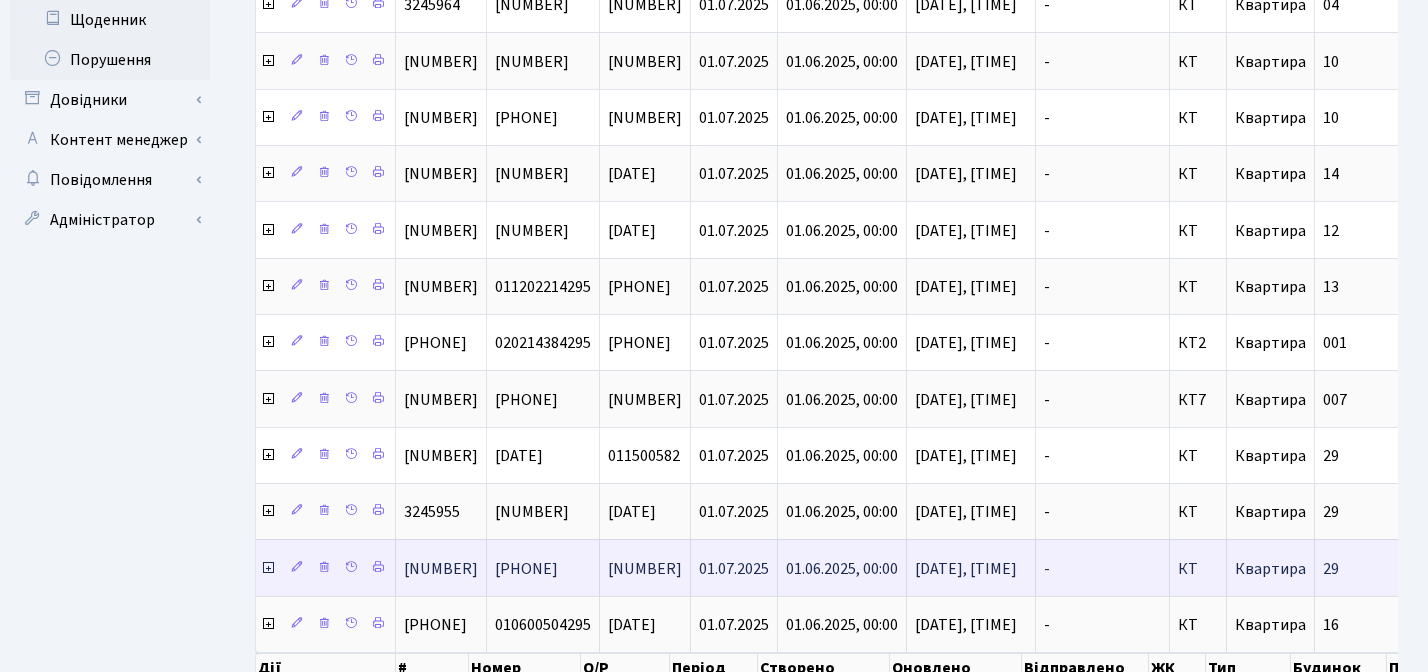 scroll, scrollTop: 1061, scrollLeft: 0, axis: vertical 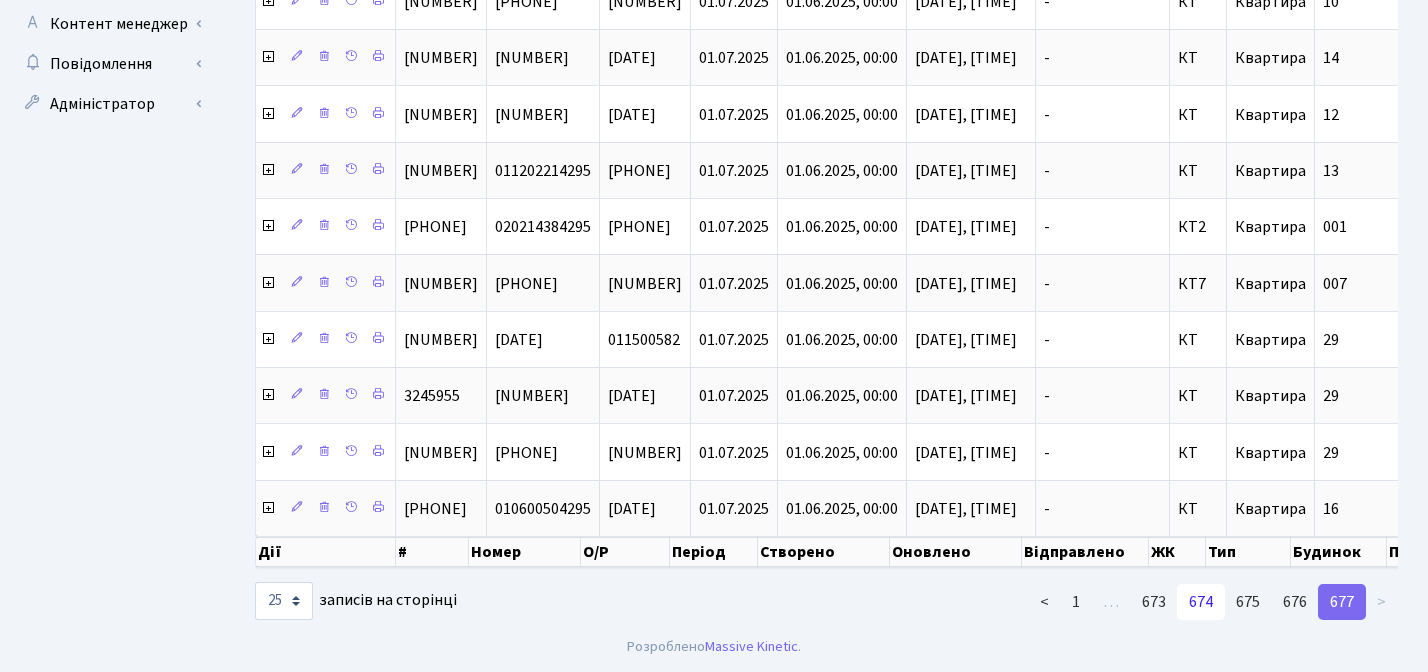 click on "674" at bounding box center [1201, 602] 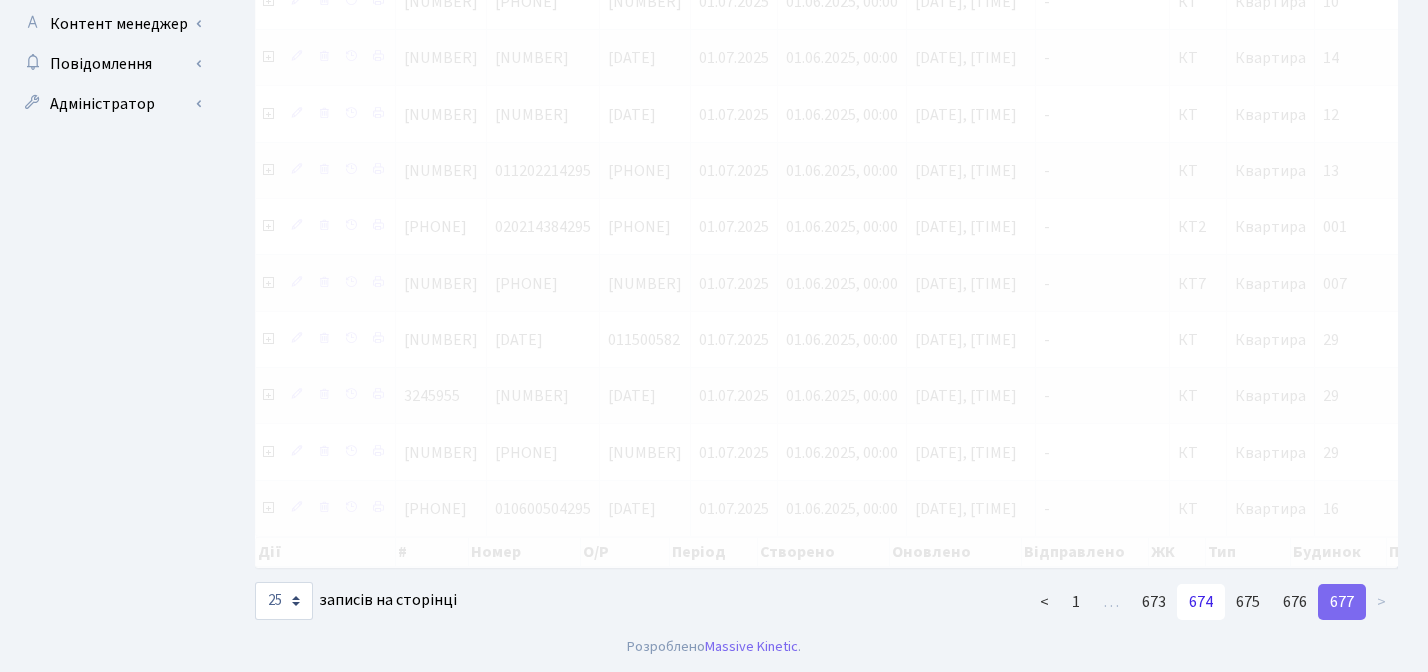 scroll, scrollTop: 1600, scrollLeft: 0, axis: vertical 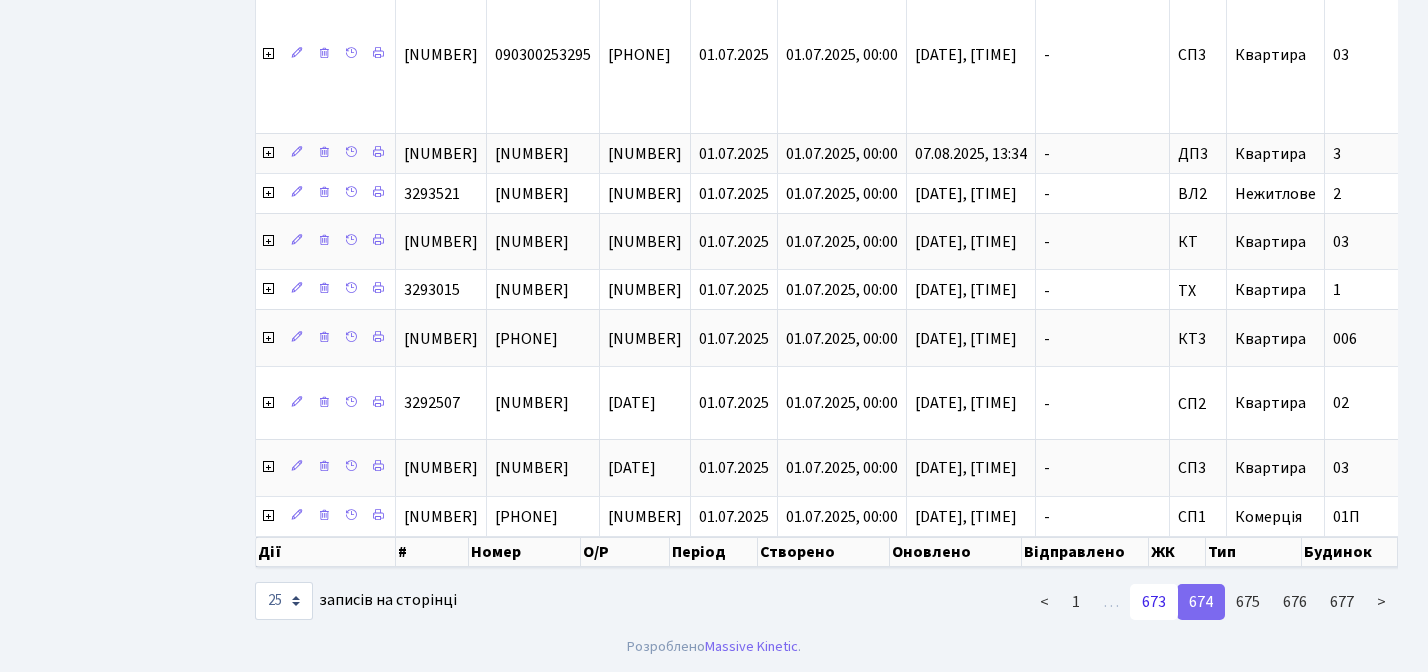 click on "673" at bounding box center [1154, 602] 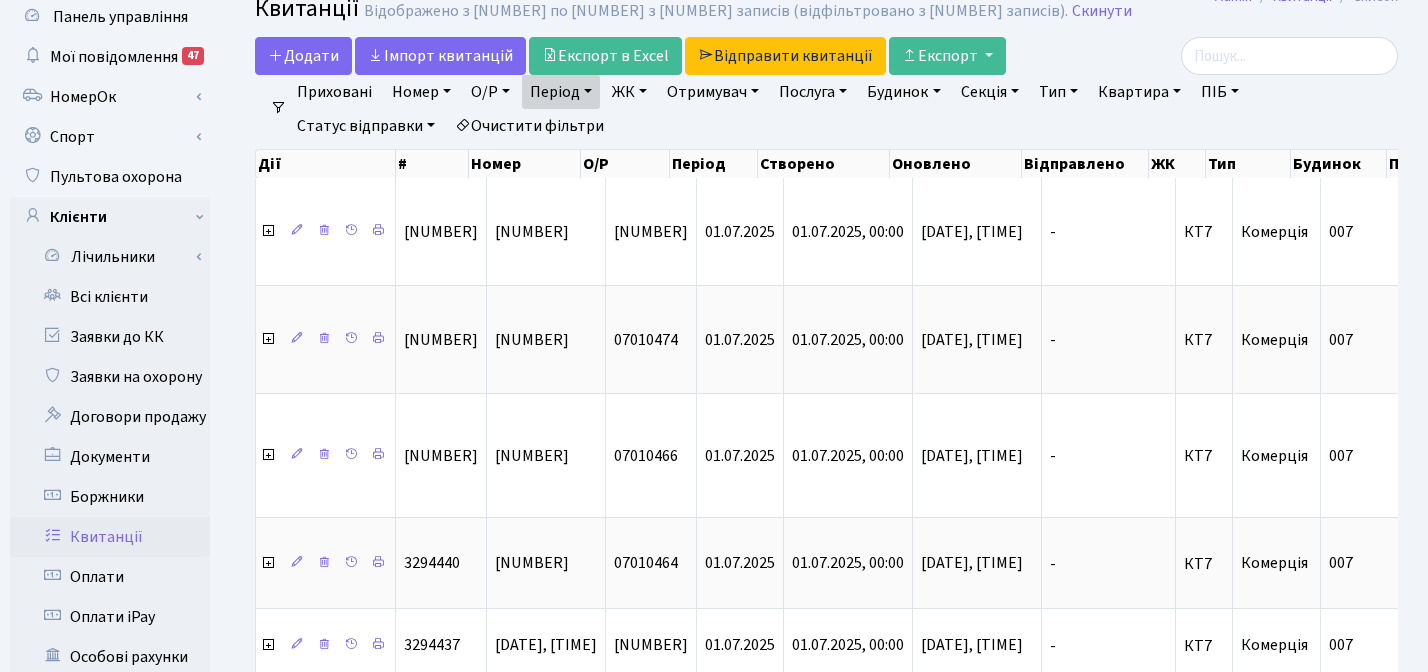 scroll, scrollTop: 0, scrollLeft: 0, axis: both 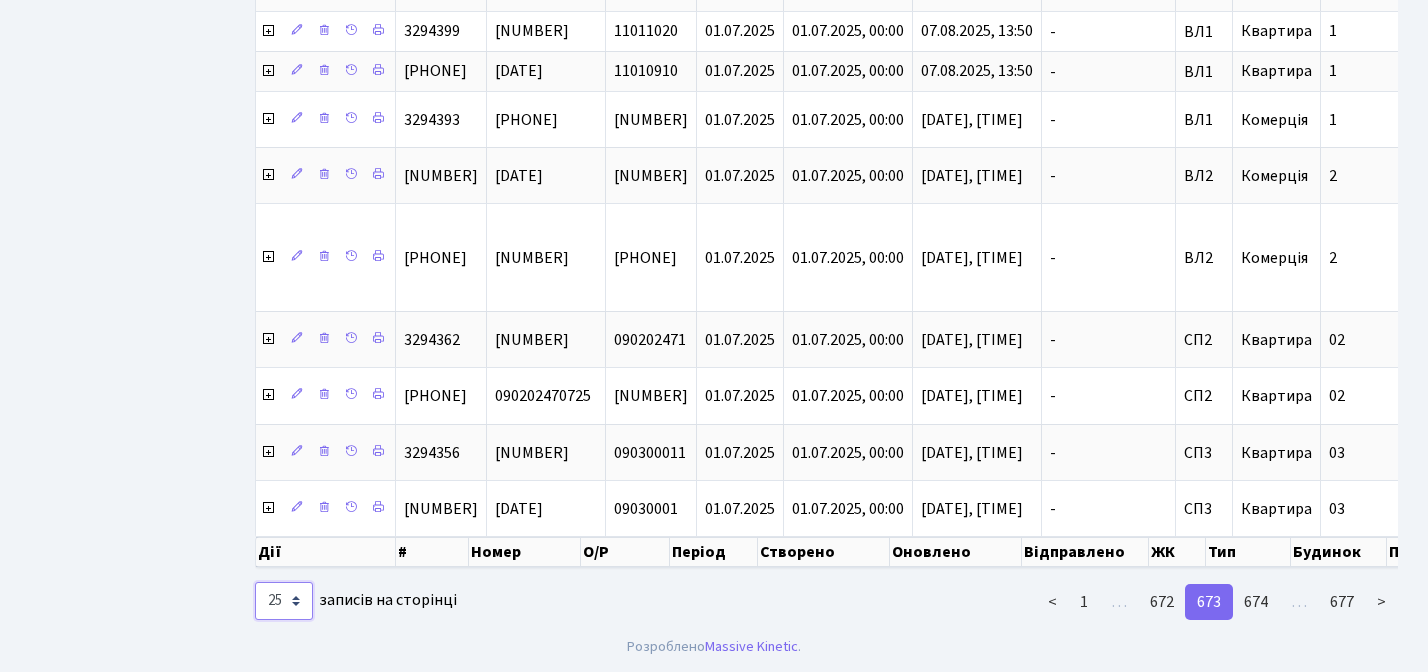 click on "10 25 50 100 250 500 1,000" at bounding box center (284, 601) 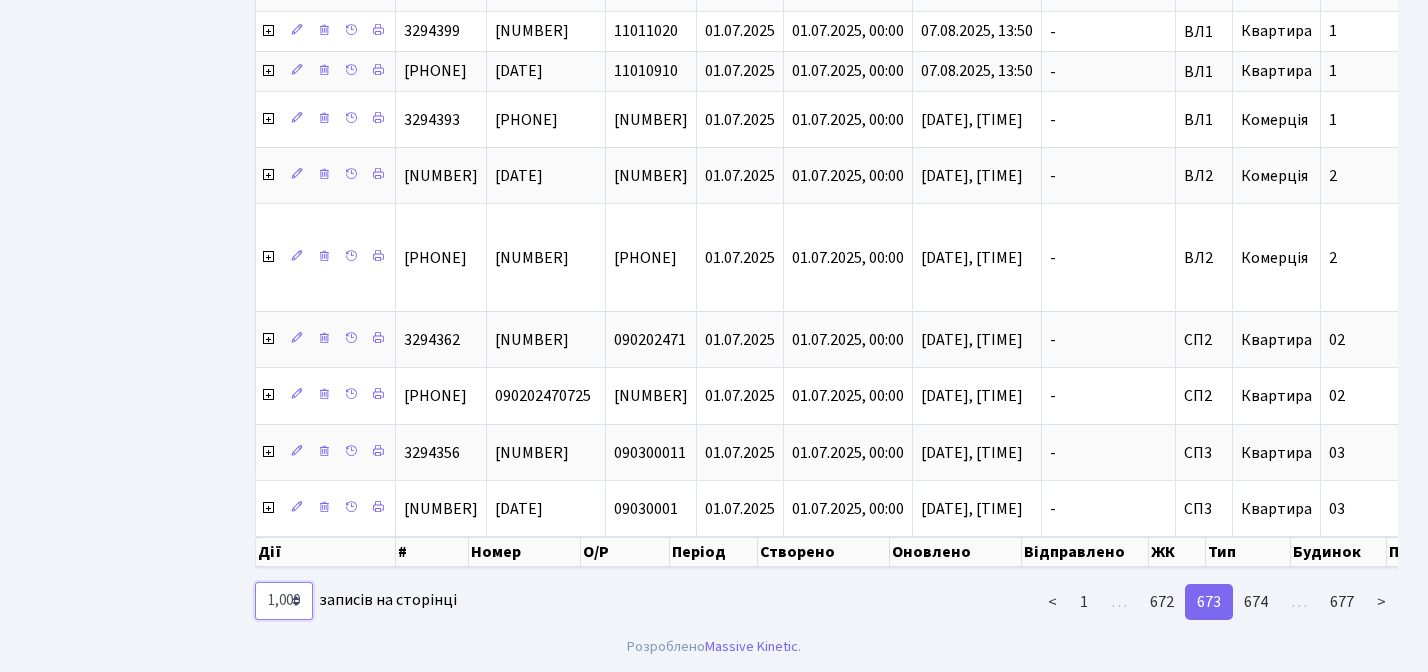 click on "10 25 50 100 250 500 1,000" at bounding box center [284, 601] 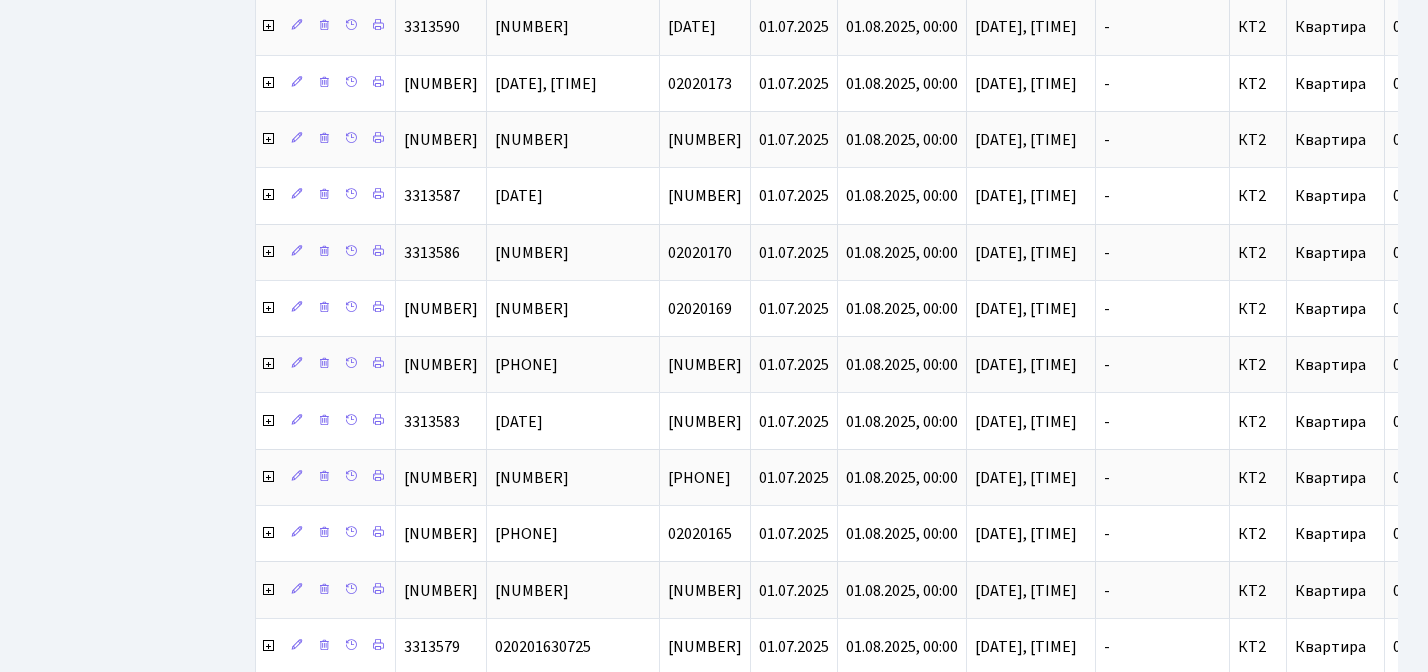 click on "-" at bounding box center [1163, 49487] 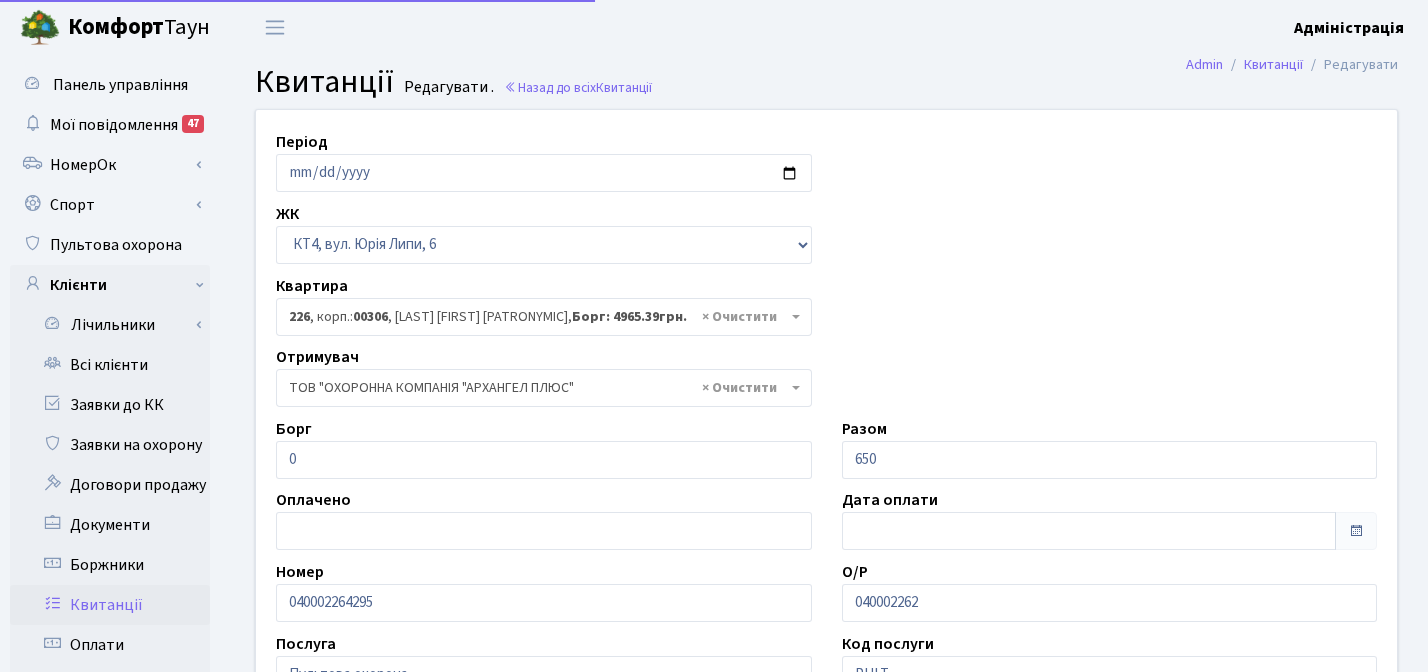 select on "16943" 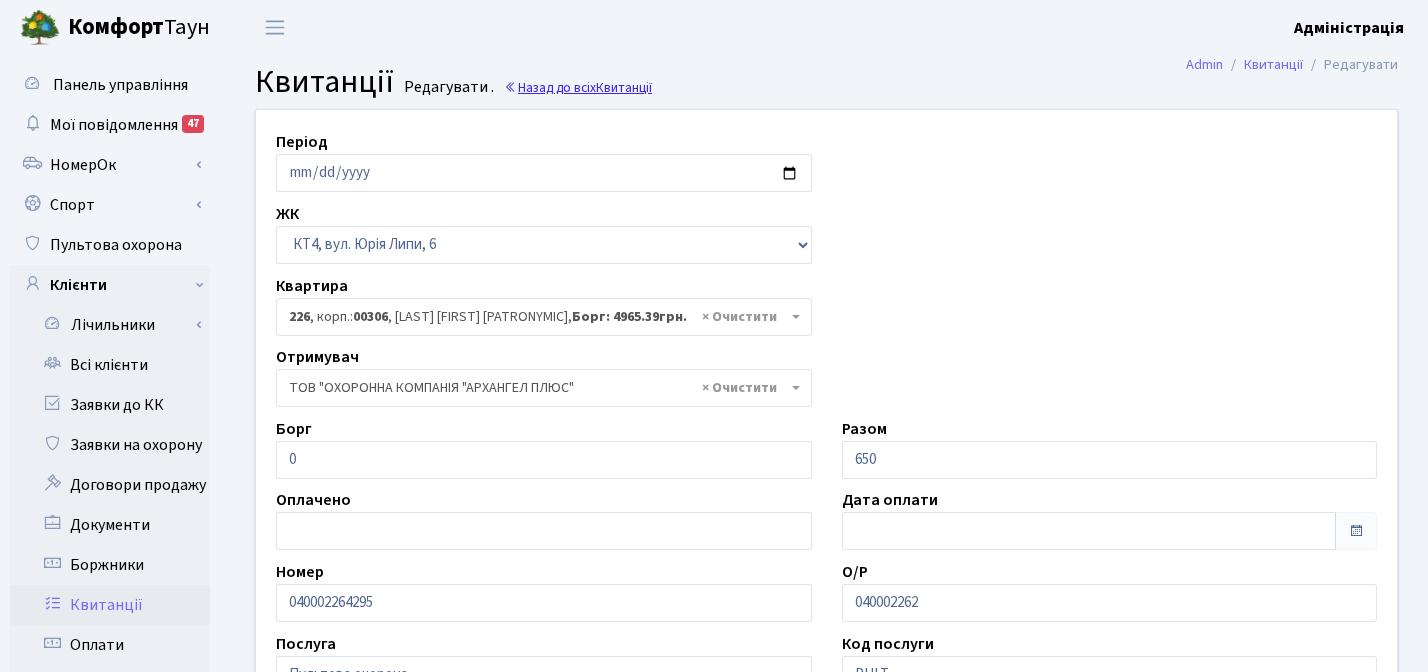 click on "Назад до всіх   Квитанції" at bounding box center [578, 87] 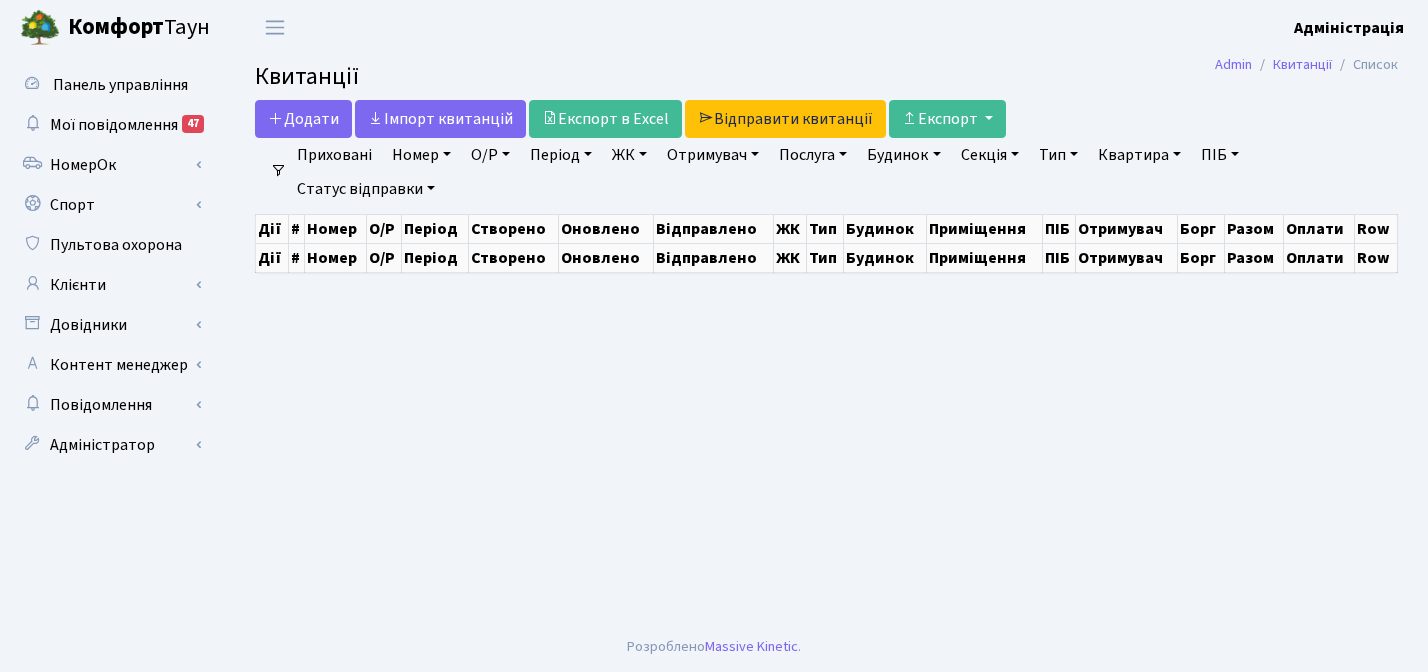 scroll, scrollTop: 0, scrollLeft: 0, axis: both 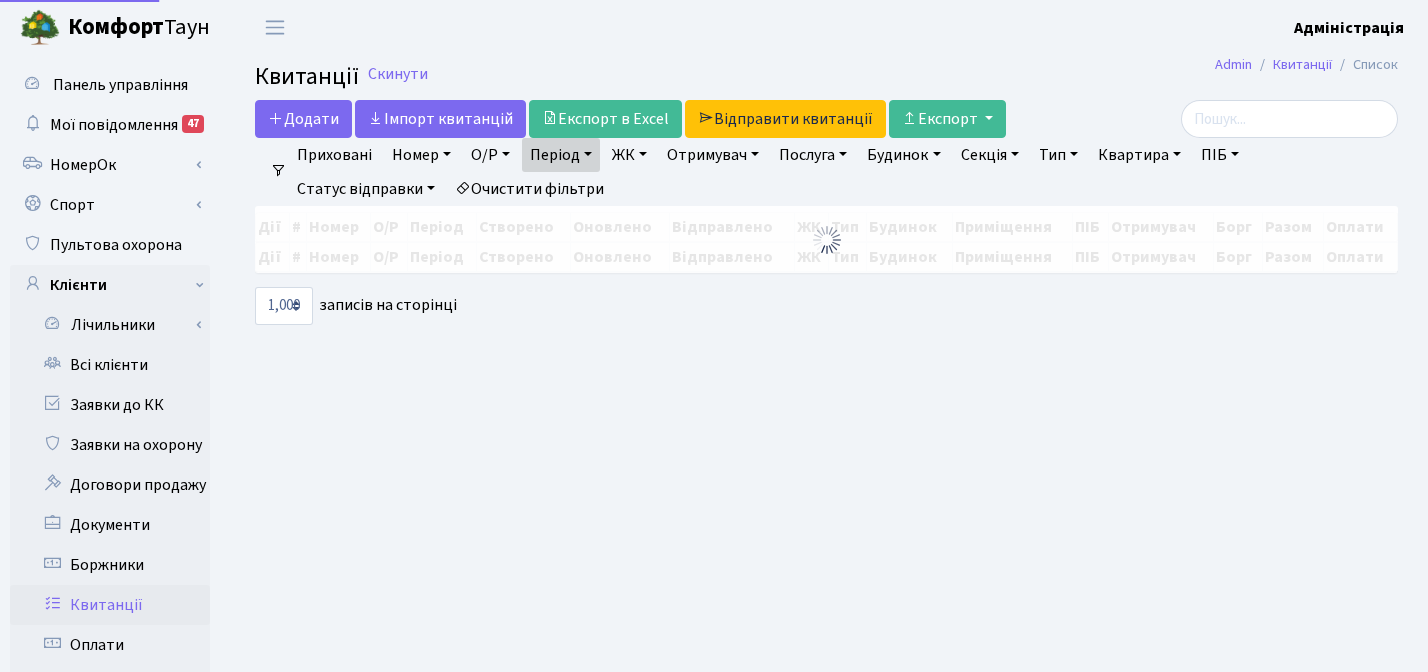 select on "1000" 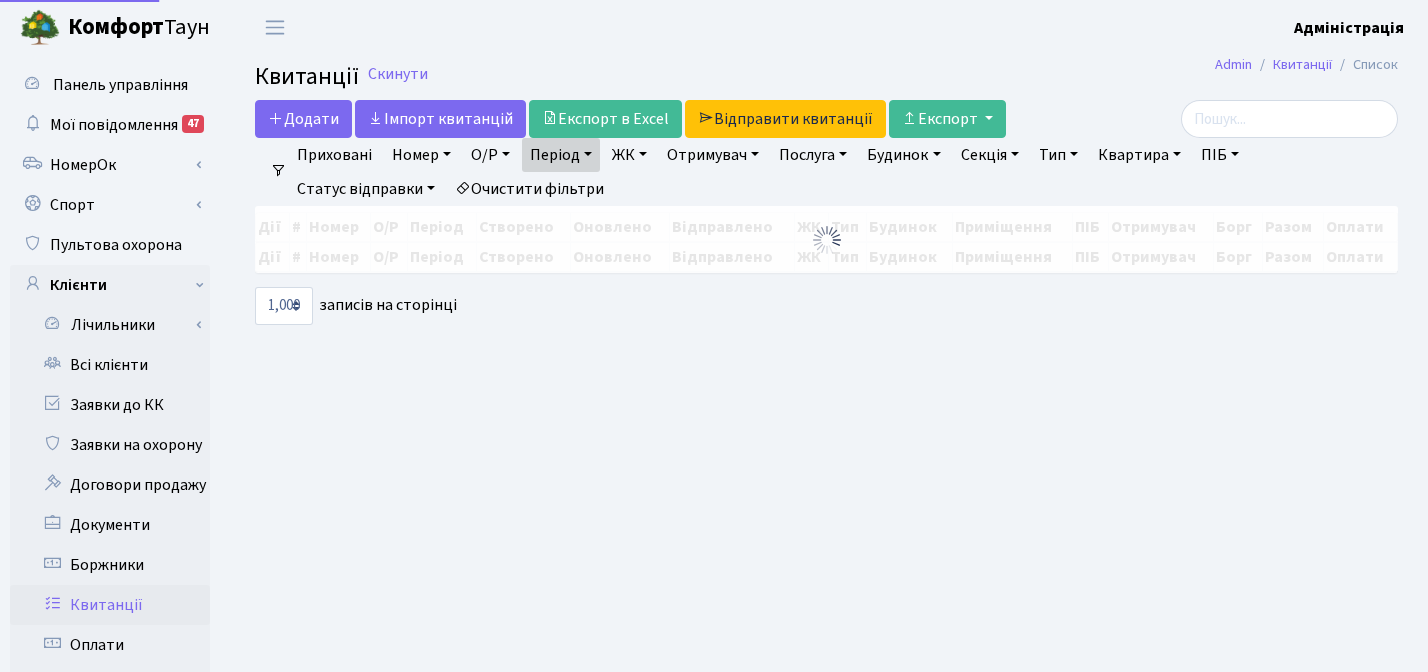 scroll, scrollTop: 0, scrollLeft: 0, axis: both 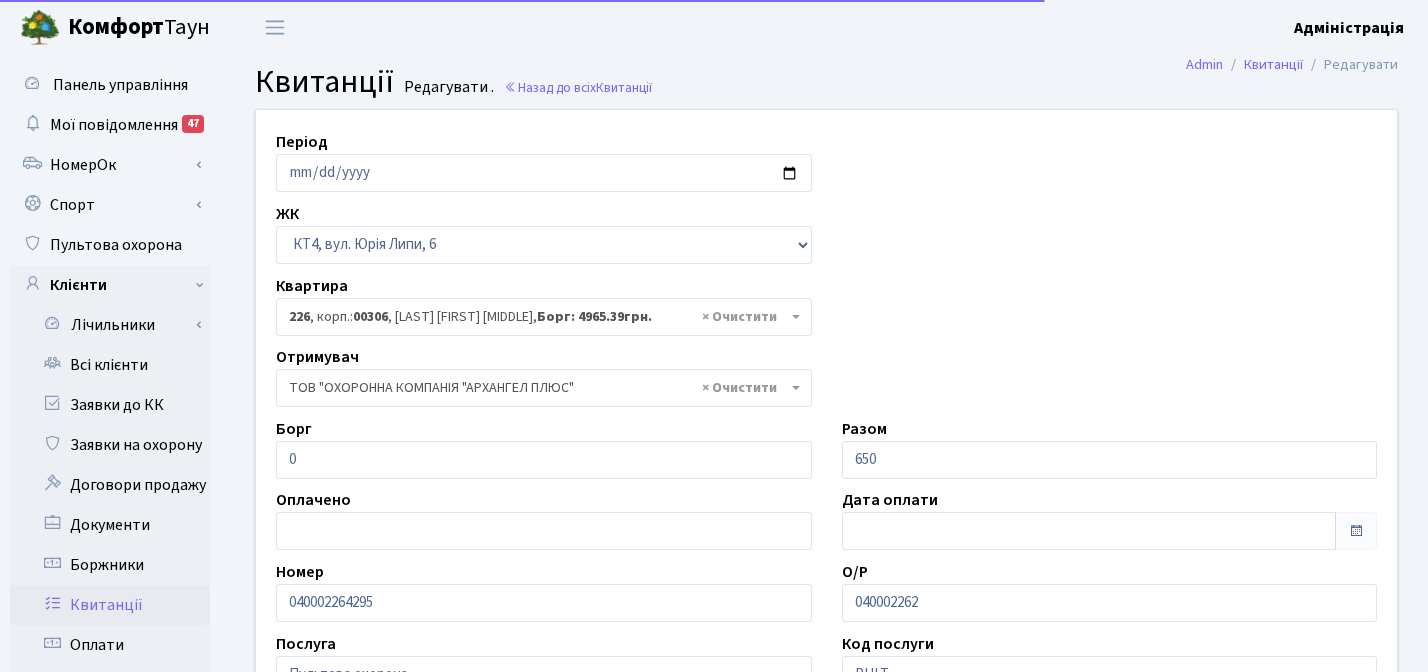 select on "16943" 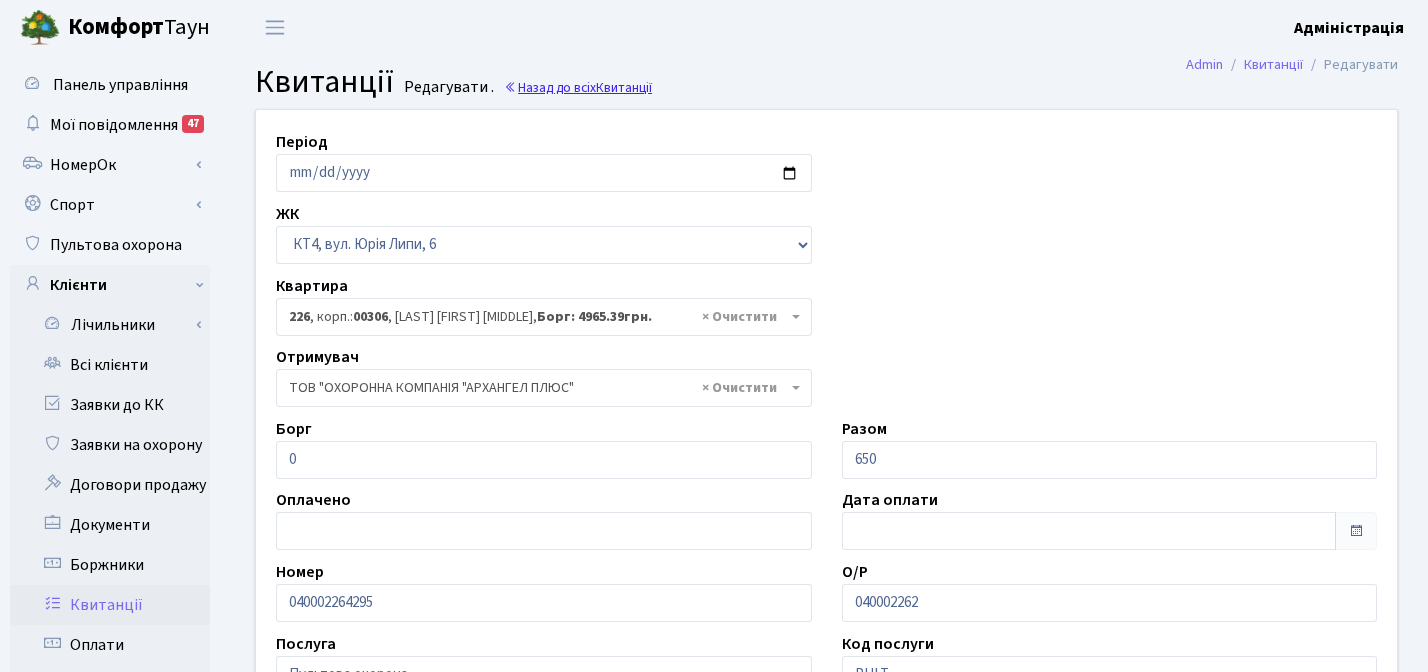 click on "Квитанції" at bounding box center (624, 87) 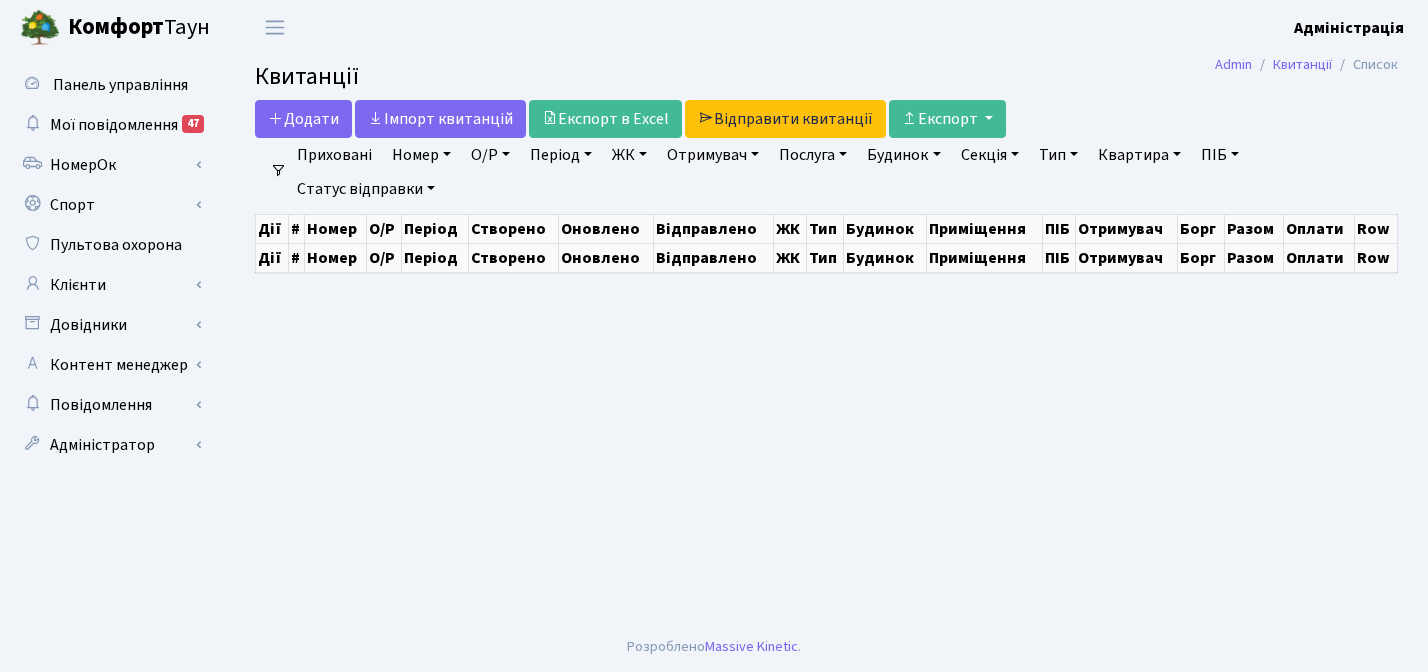scroll, scrollTop: 0, scrollLeft: 0, axis: both 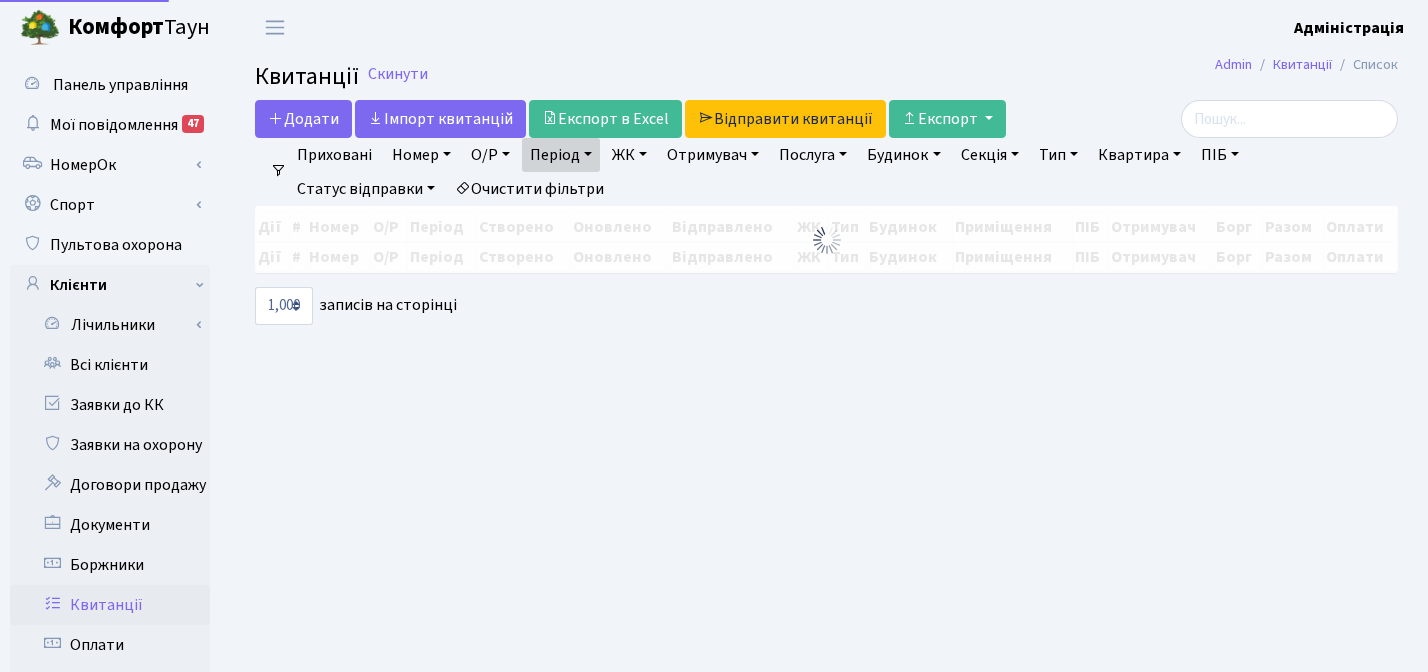select on "1000" 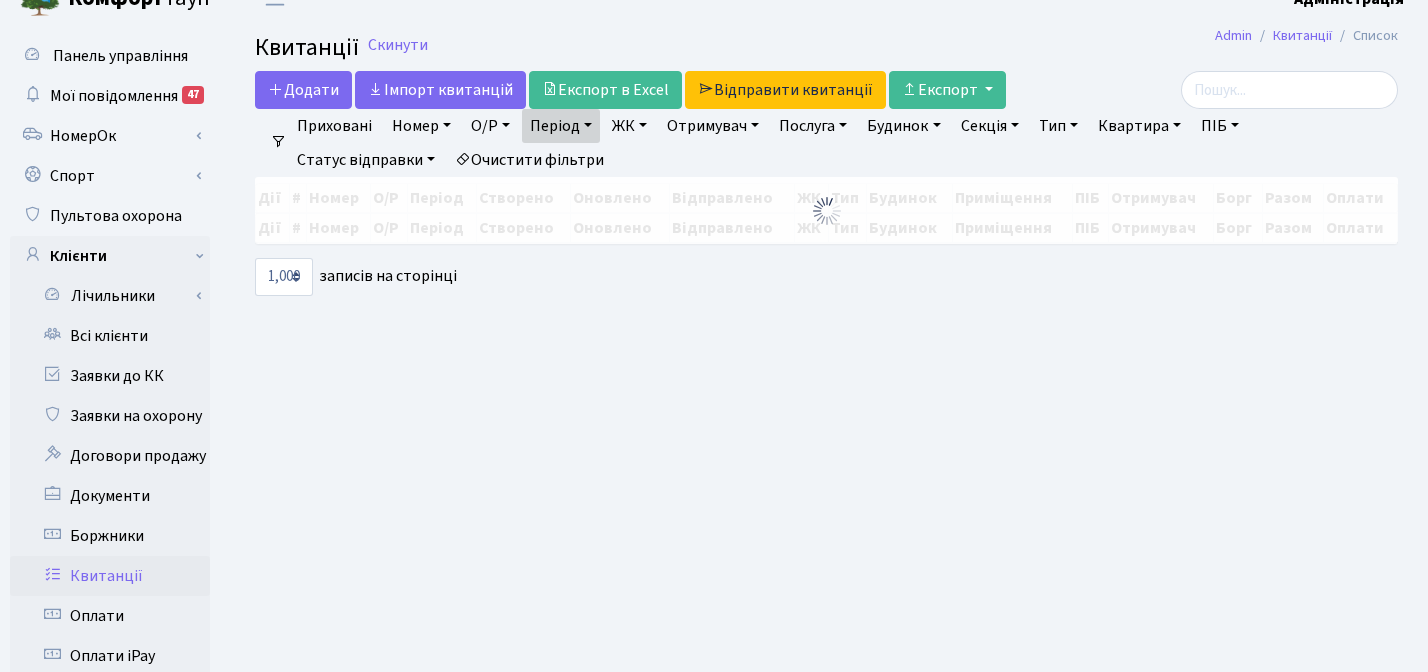 scroll, scrollTop: 0, scrollLeft: 0, axis: both 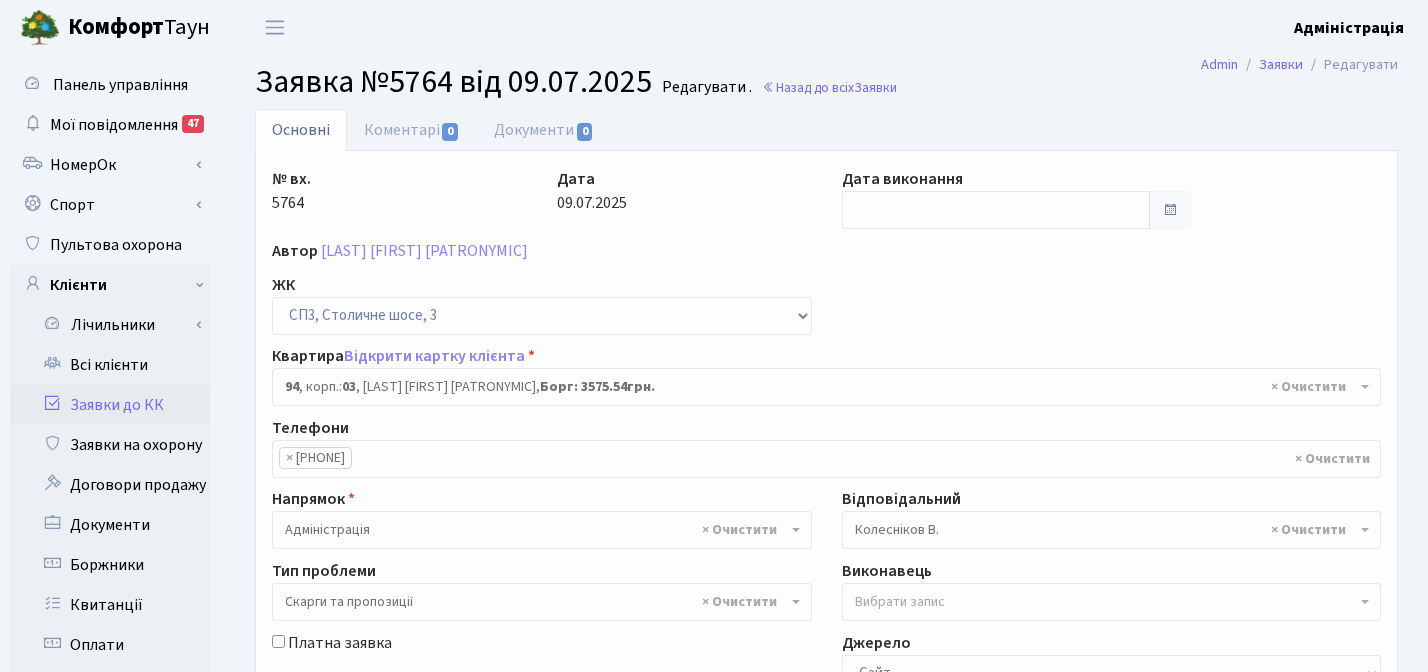 select on "20816" 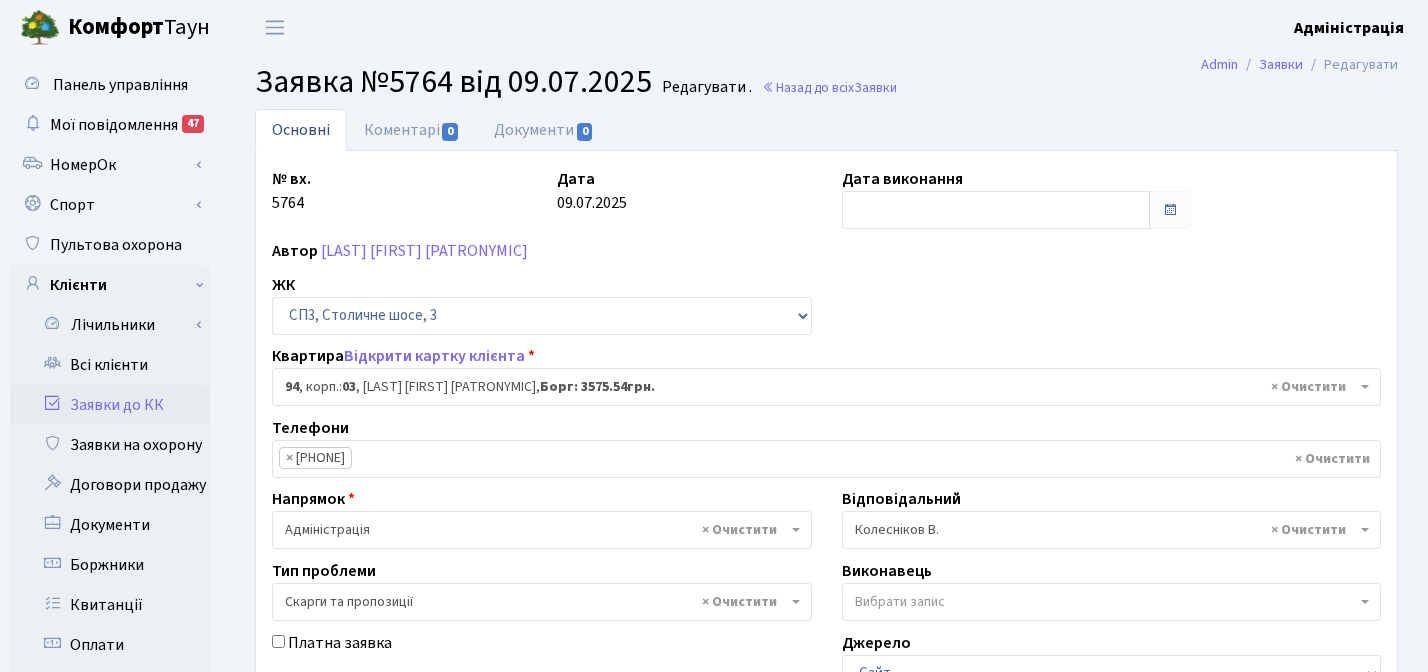 scroll, scrollTop: 0, scrollLeft: 0, axis: both 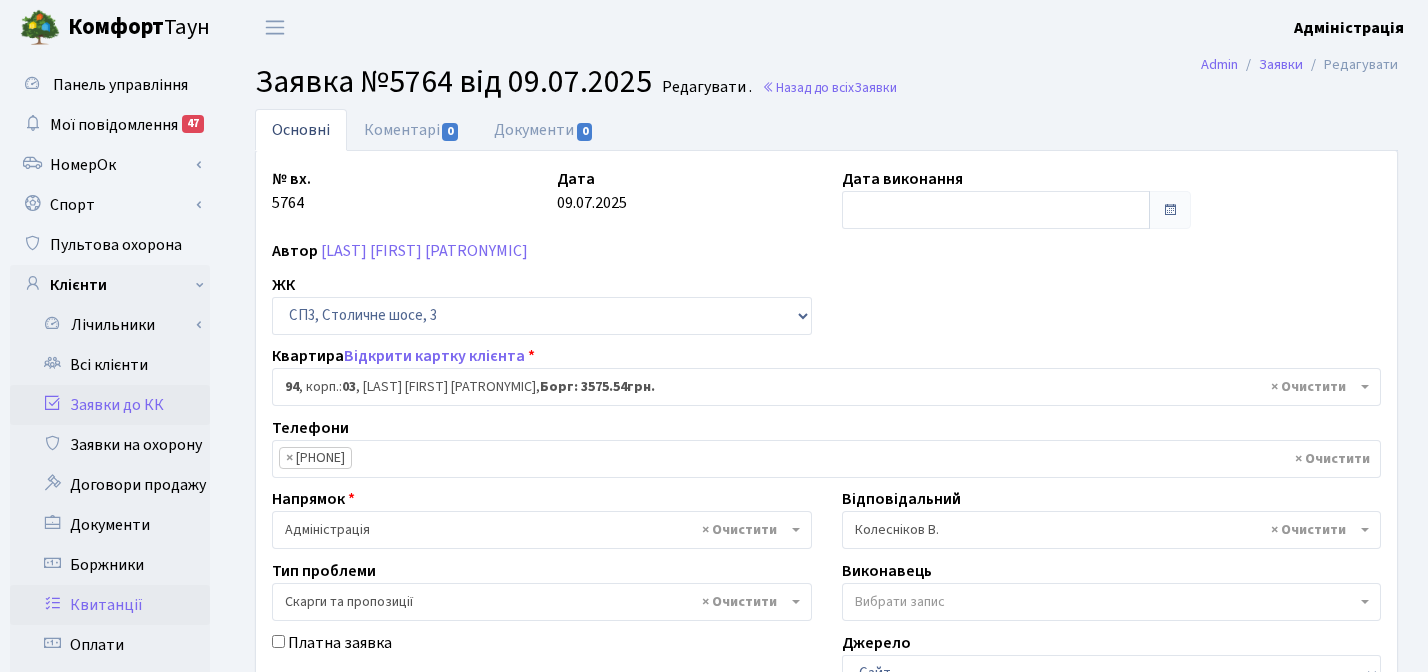 click on "Квитанції" at bounding box center (110, 605) 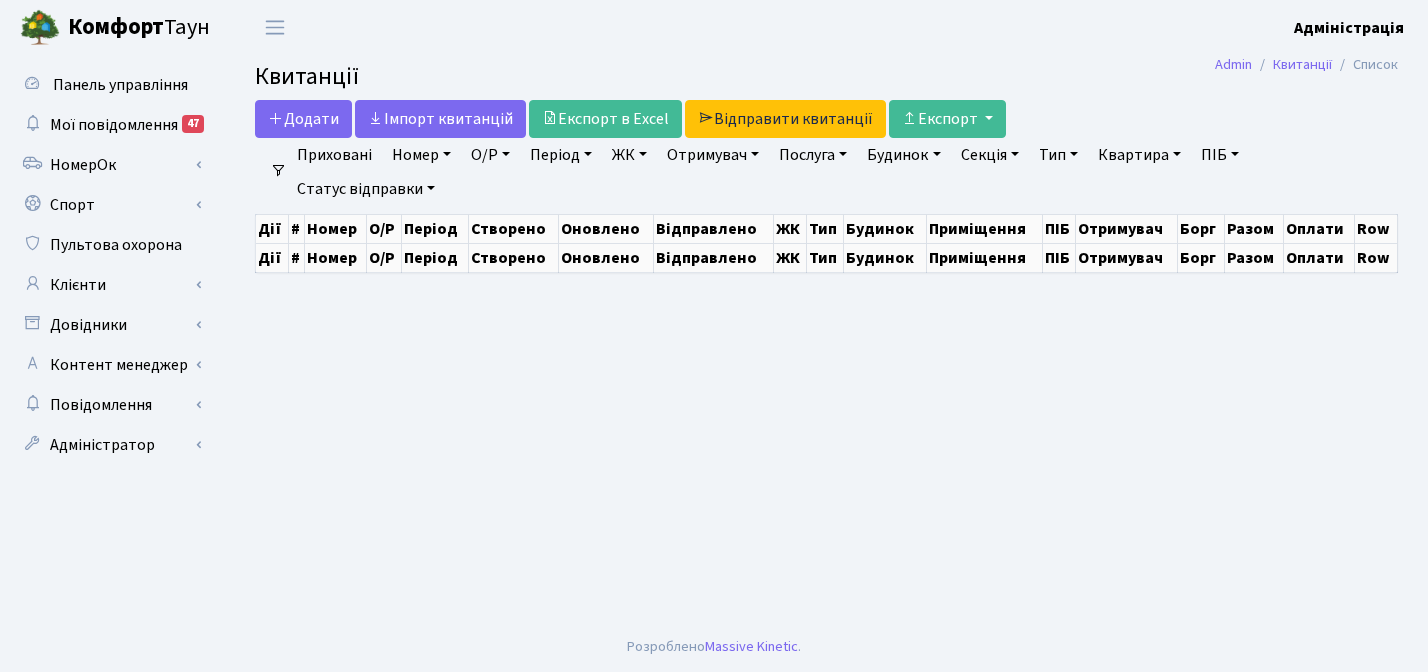 scroll, scrollTop: 0, scrollLeft: 0, axis: both 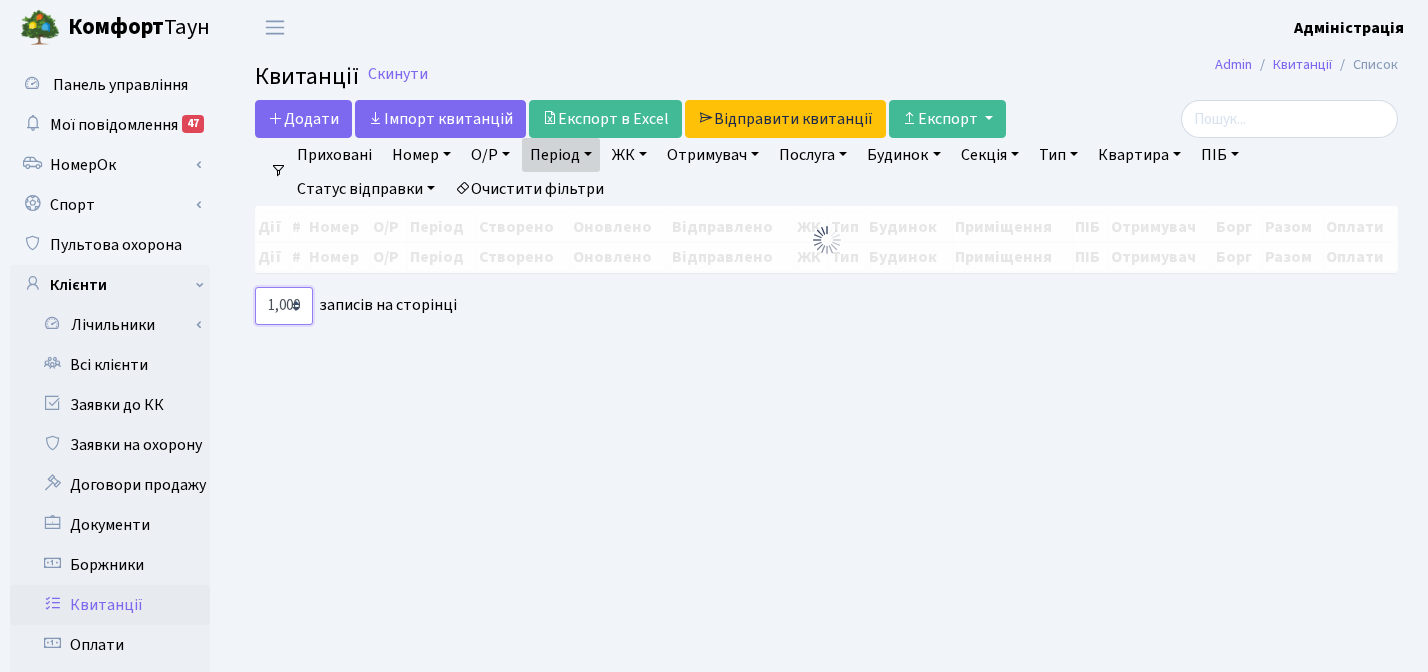 click on "10 25 50 100 250 500 1,000" at bounding box center (284, 306) 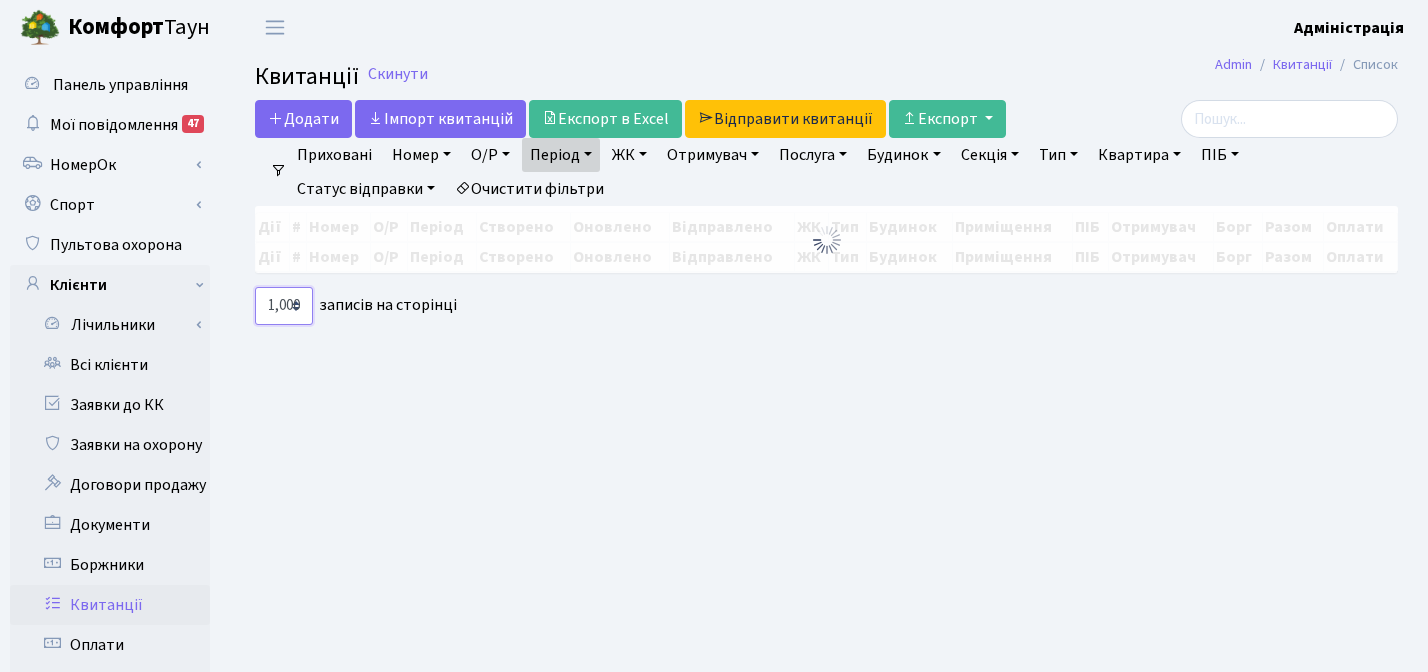 select on "25" 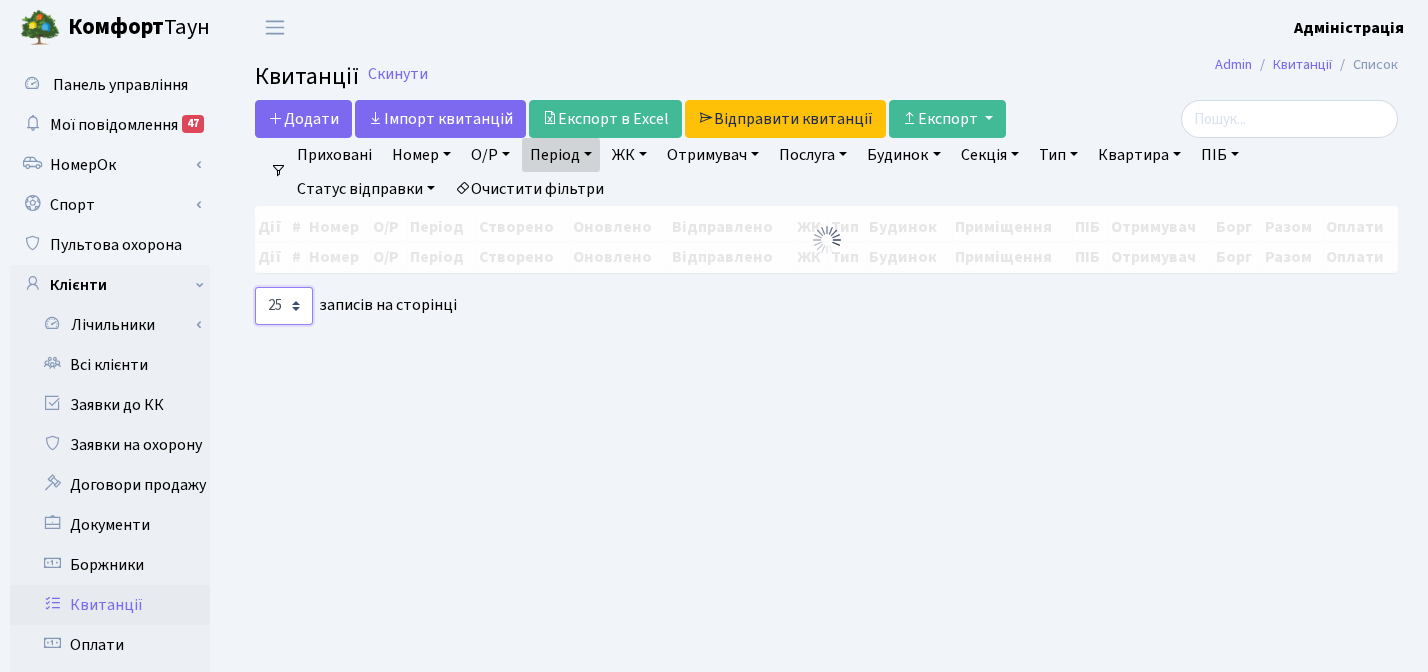 click on "10 25 50 100 250 500 1,000" at bounding box center [284, 306] 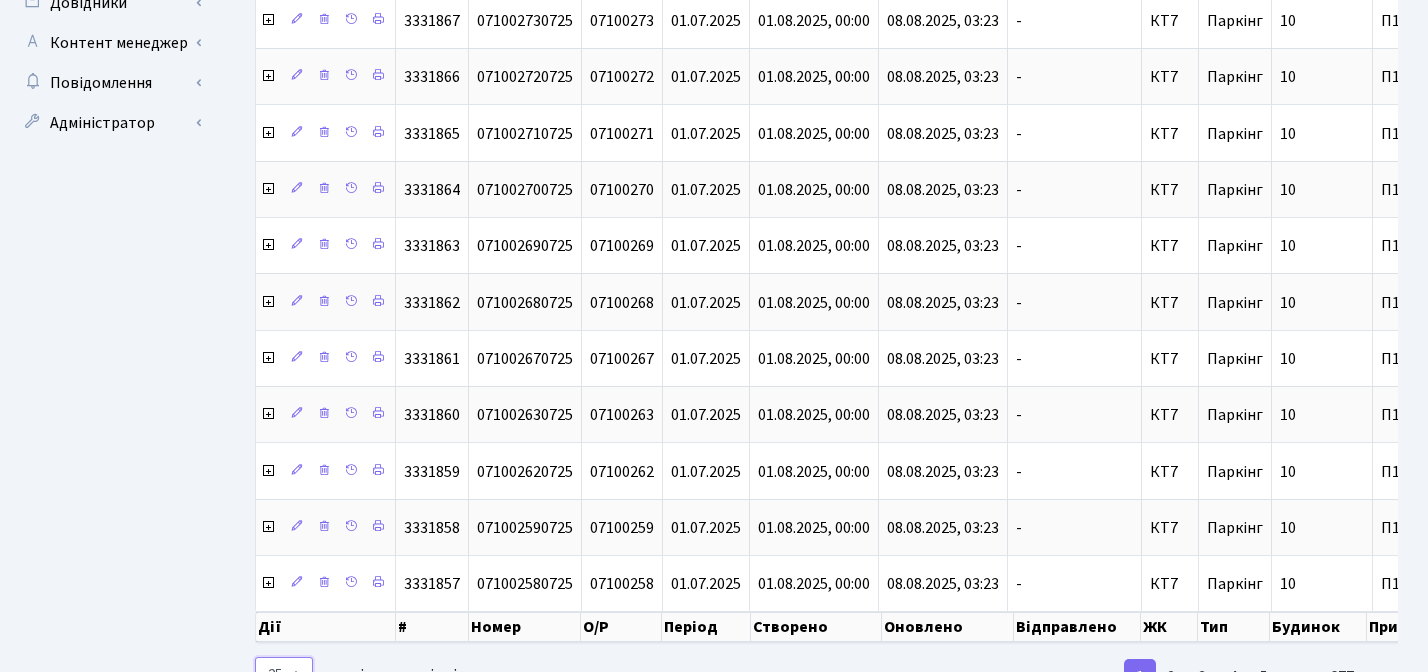 scroll, scrollTop: 1117, scrollLeft: 0, axis: vertical 